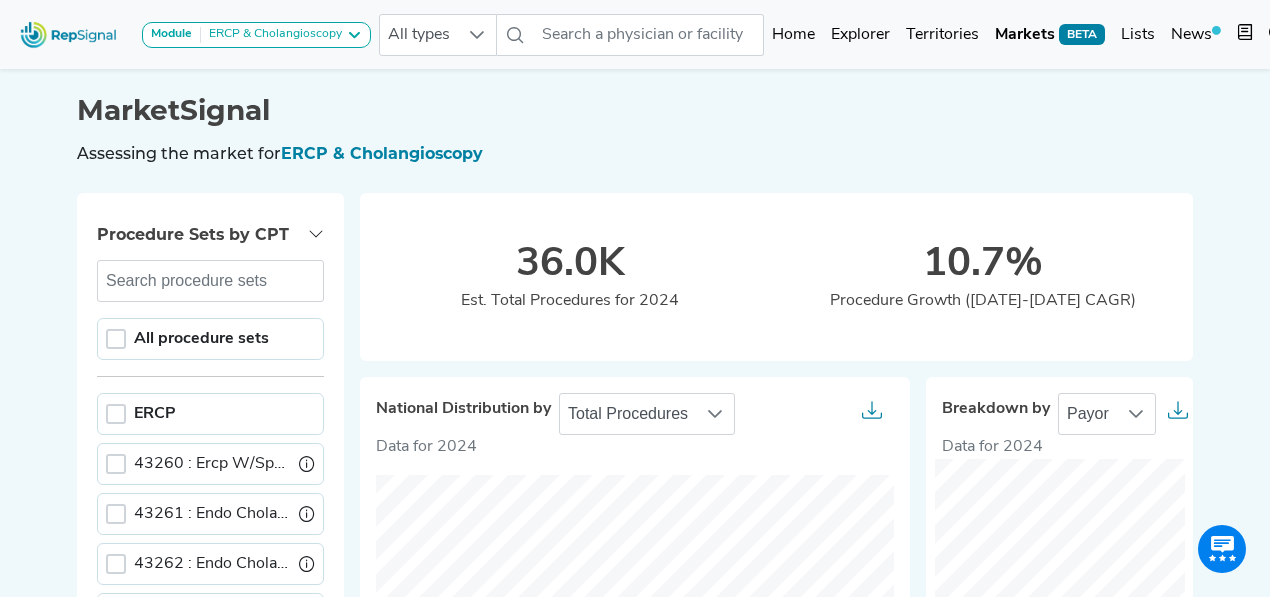 scroll, scrollTop: 1128, scrollLeft: 0, axis: vertical 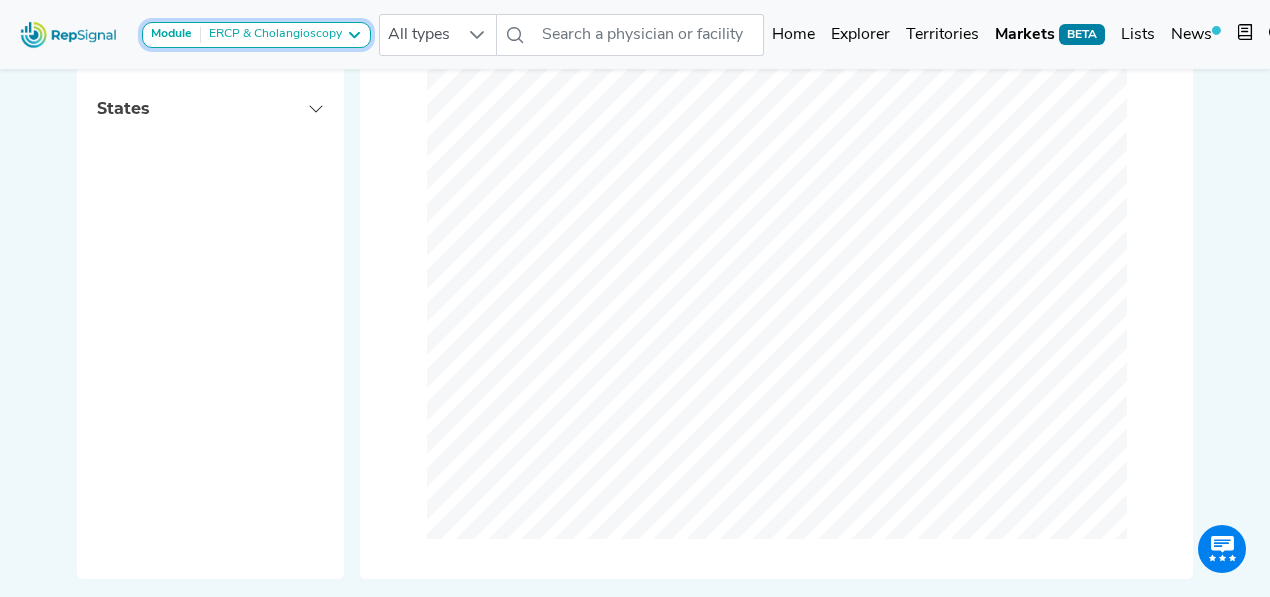 click on "ERCP & Cholangioscopy" at bounding box center (271, 35) 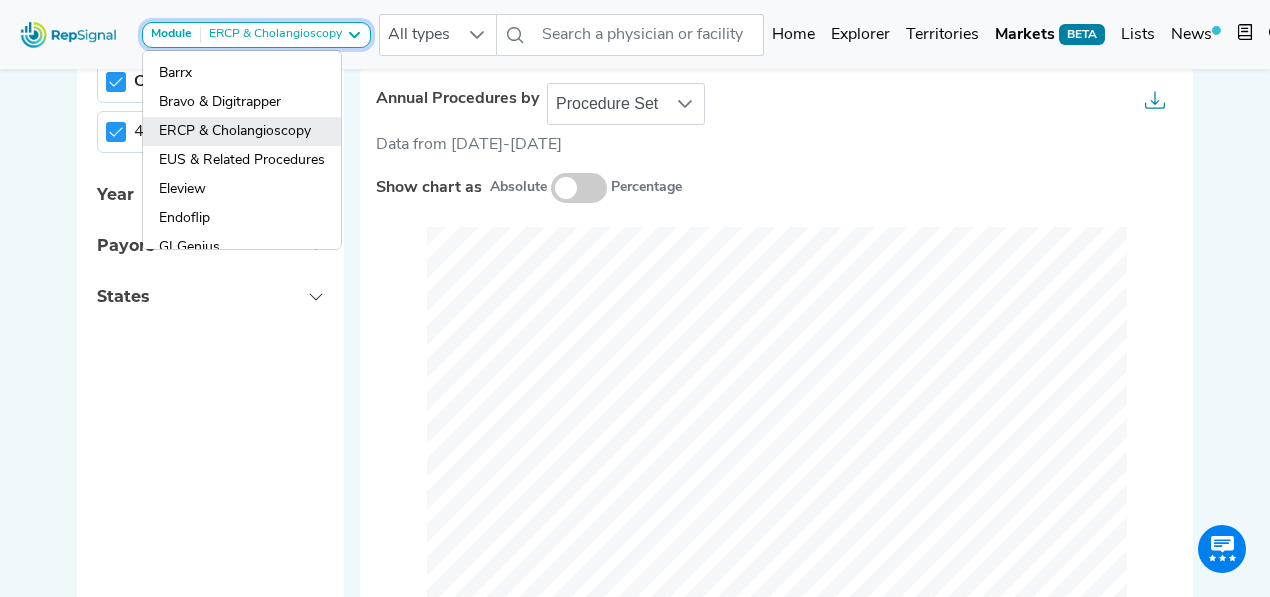scroll, scrollTop: 928, scrollLeft: 0, axis: vertical 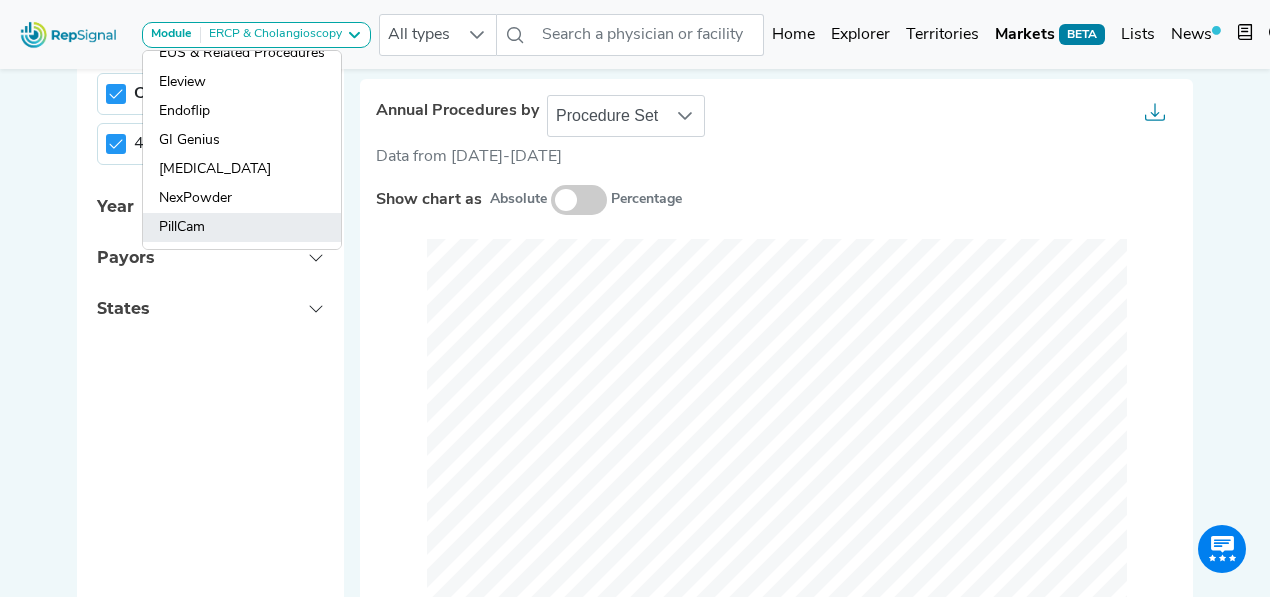 click on "PillCam" 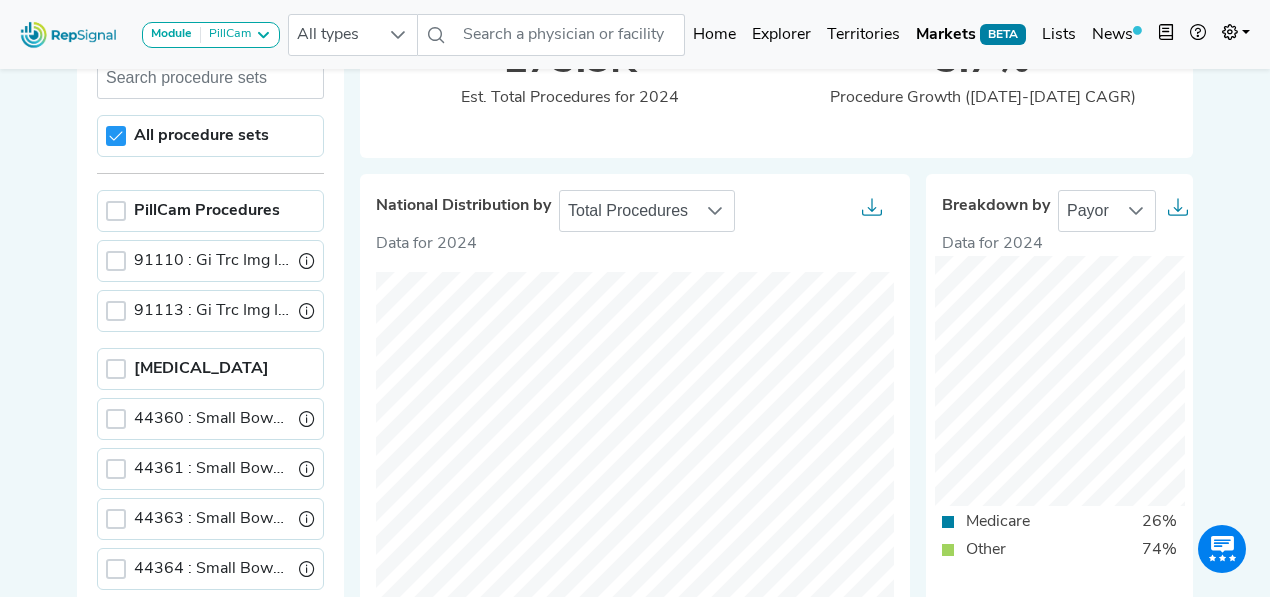 scroll, scrollTop: 200, scrollLeft: 0, axis: vertical 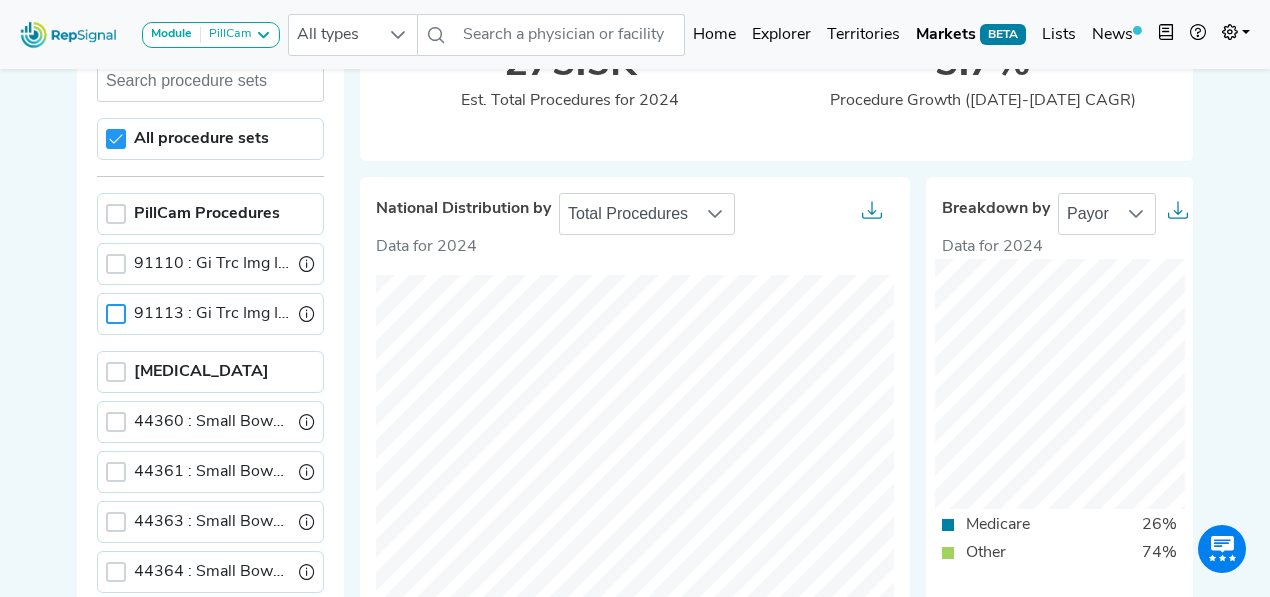 click at bounding box center [116, 264] 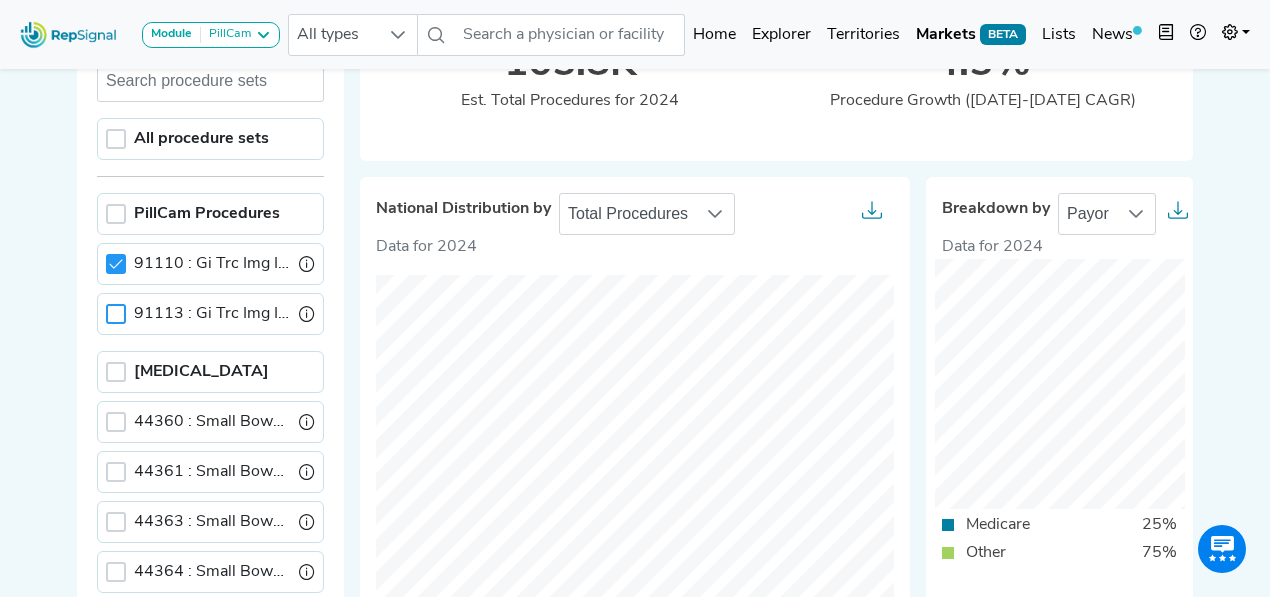 scroll, scrollTop: 12, scrollLeft: 6, axis: both 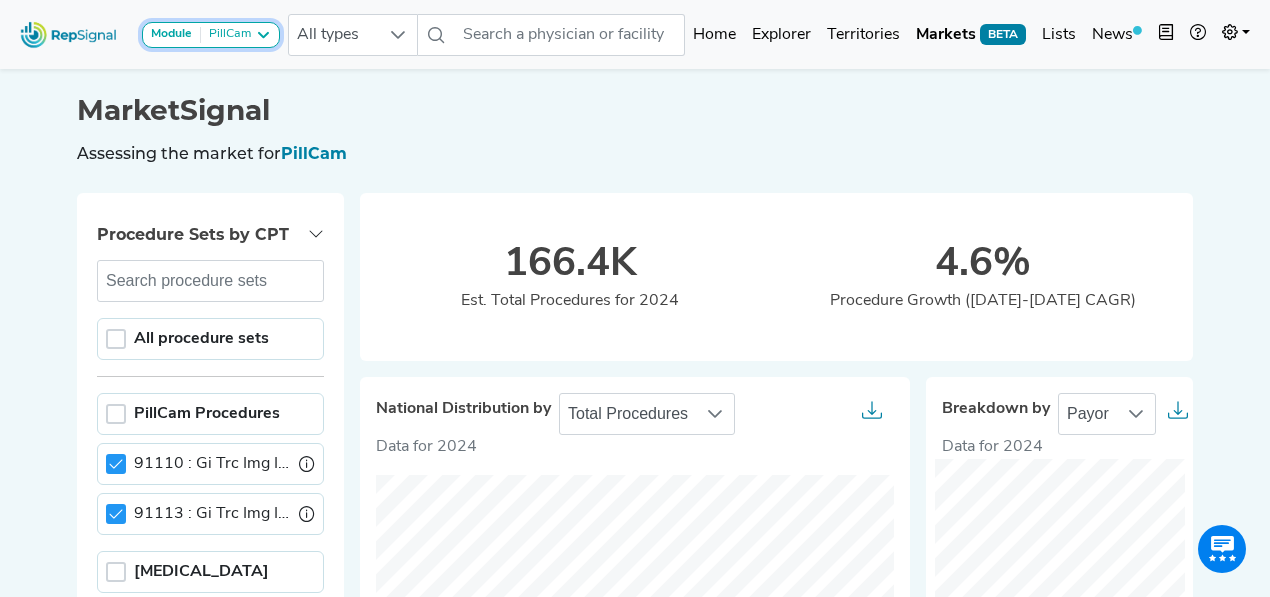 click on "Module PillCam" at bounding box center [211, 35] 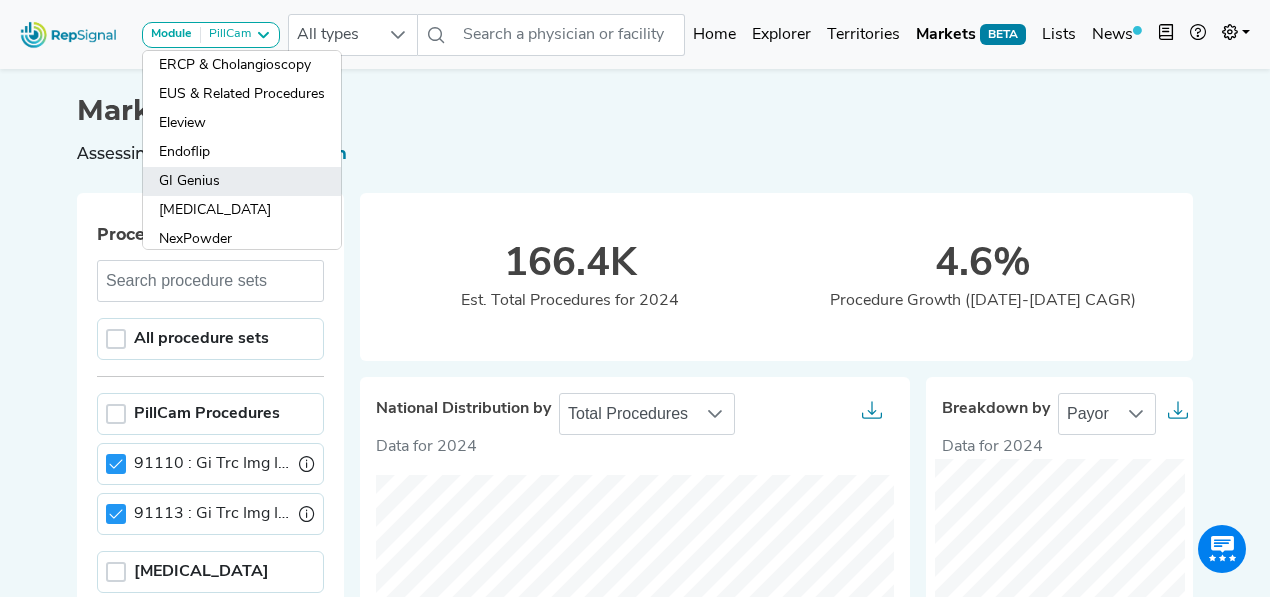 scroll, scrollTop: 107, scrollLeft: 0, axis: vertical 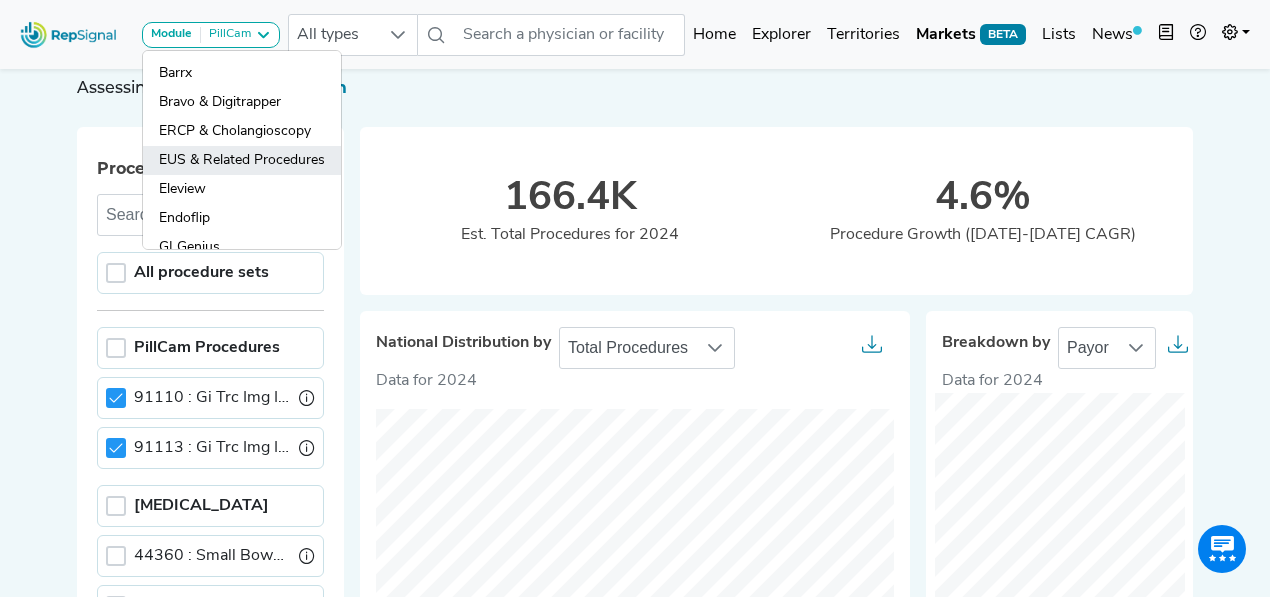 click on "EUS & Related Procedures" 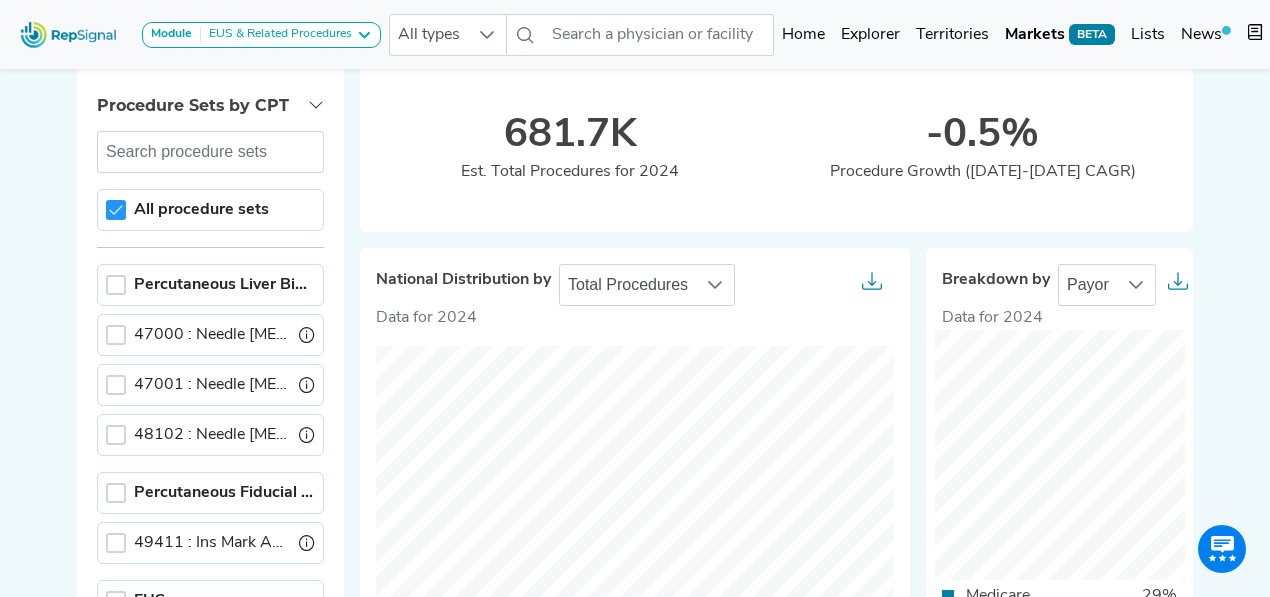 scroll, scrollTop: 0, scrollLeft: 0, axis: both 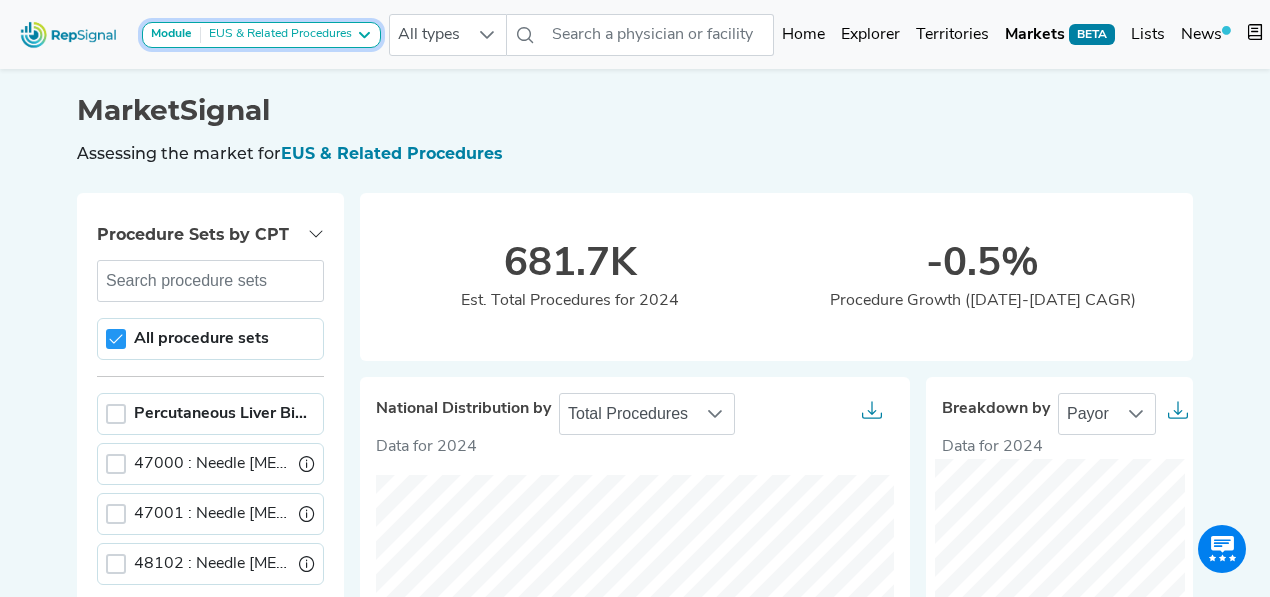 click on "EUS & Related Procedures" at bounding box center (276, 35) 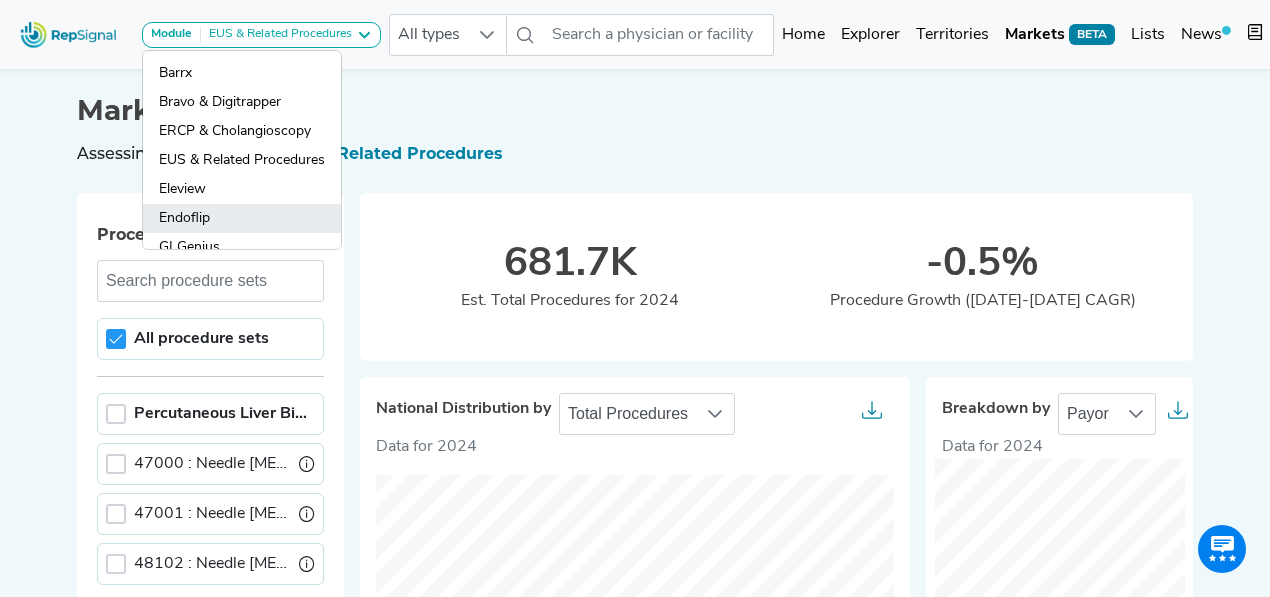 click on "Endoflip" 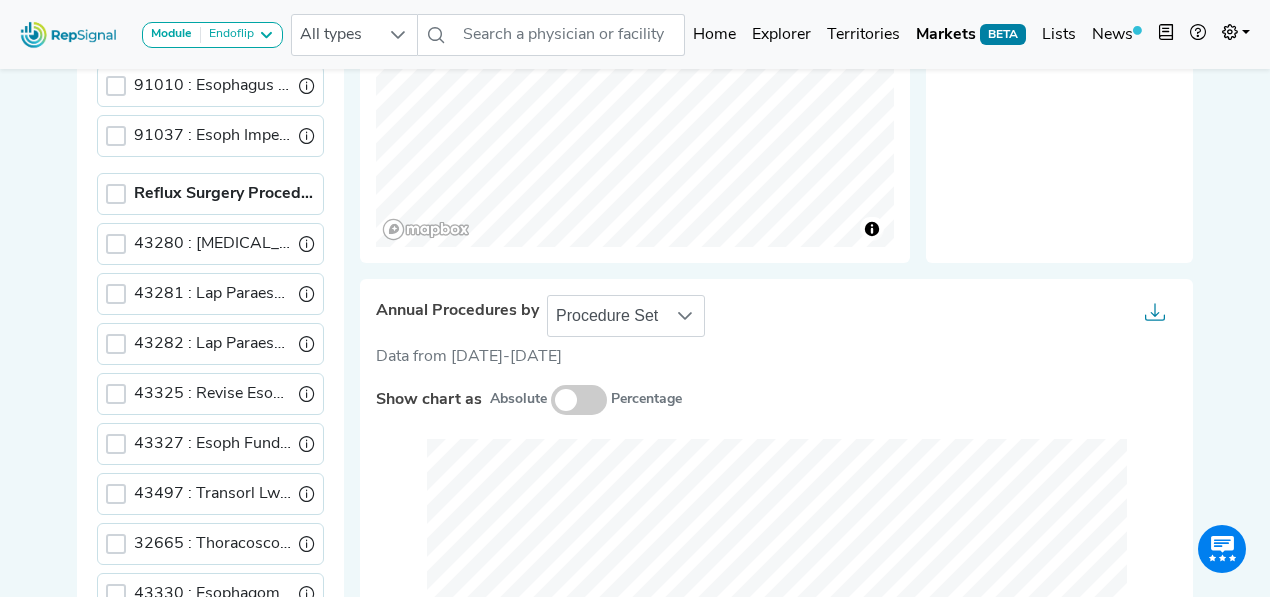 scroll, scrollTop: 597, scrollLeft: 0, axis: vertical 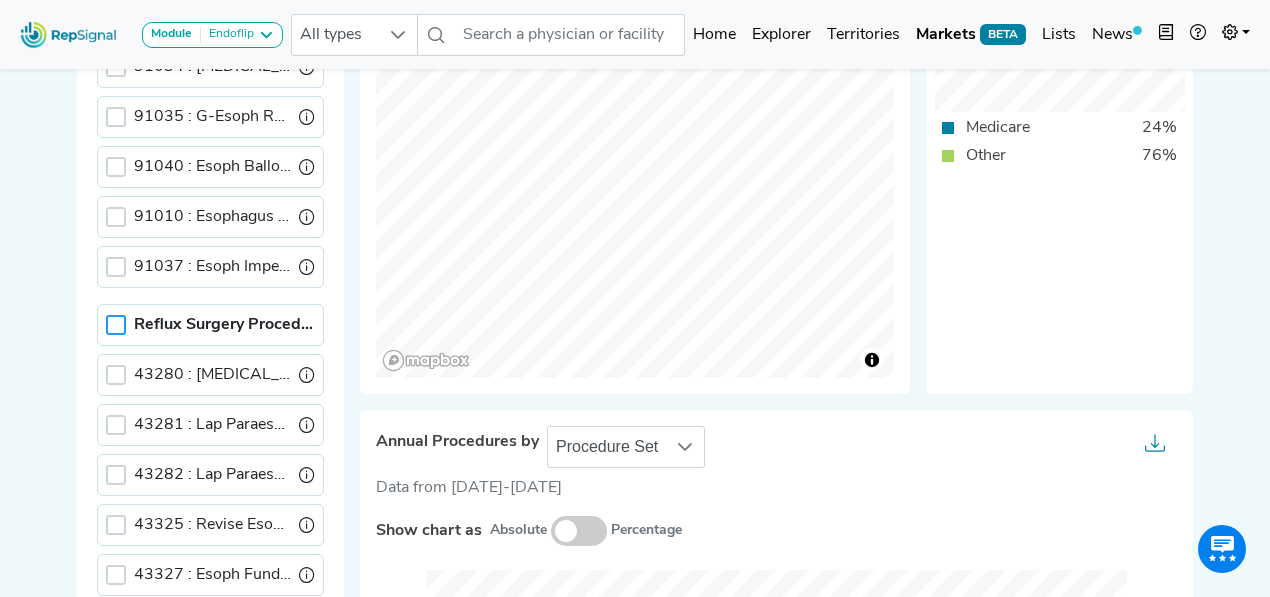 click at bounding box center [116, 325] 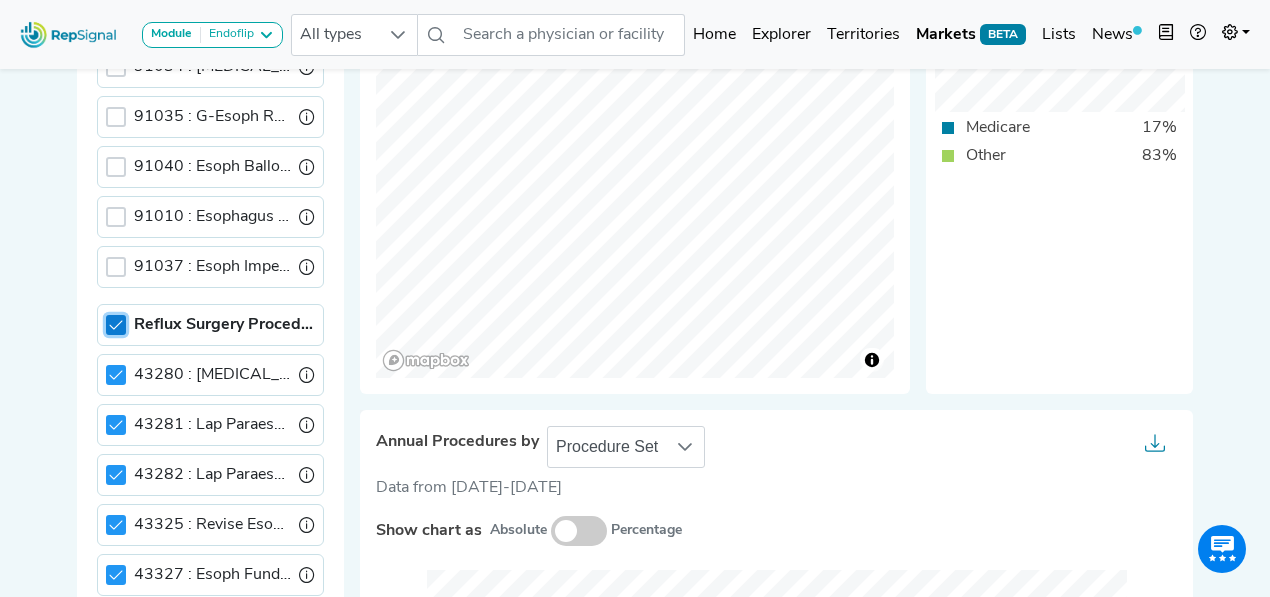 scroll, scrollTop: 12, scrollLeft: 6, axis: both 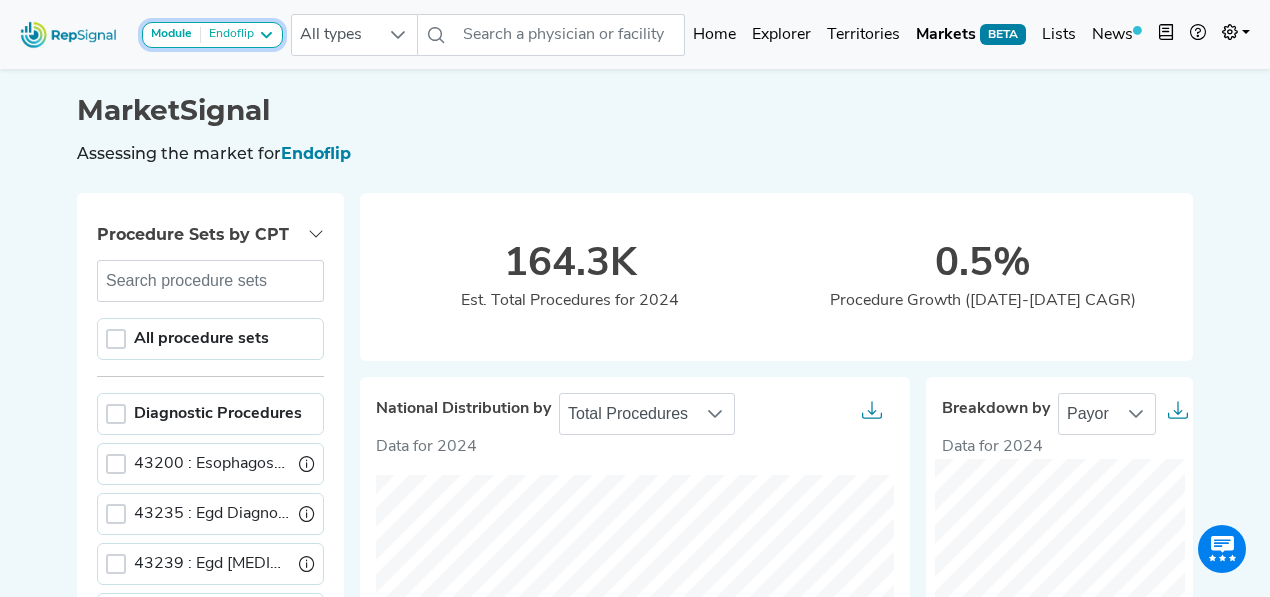 drag, startPoint x: 247, startPoint y: 23, endPoint x: 270, endPoint y: 40, distance: 28.600698 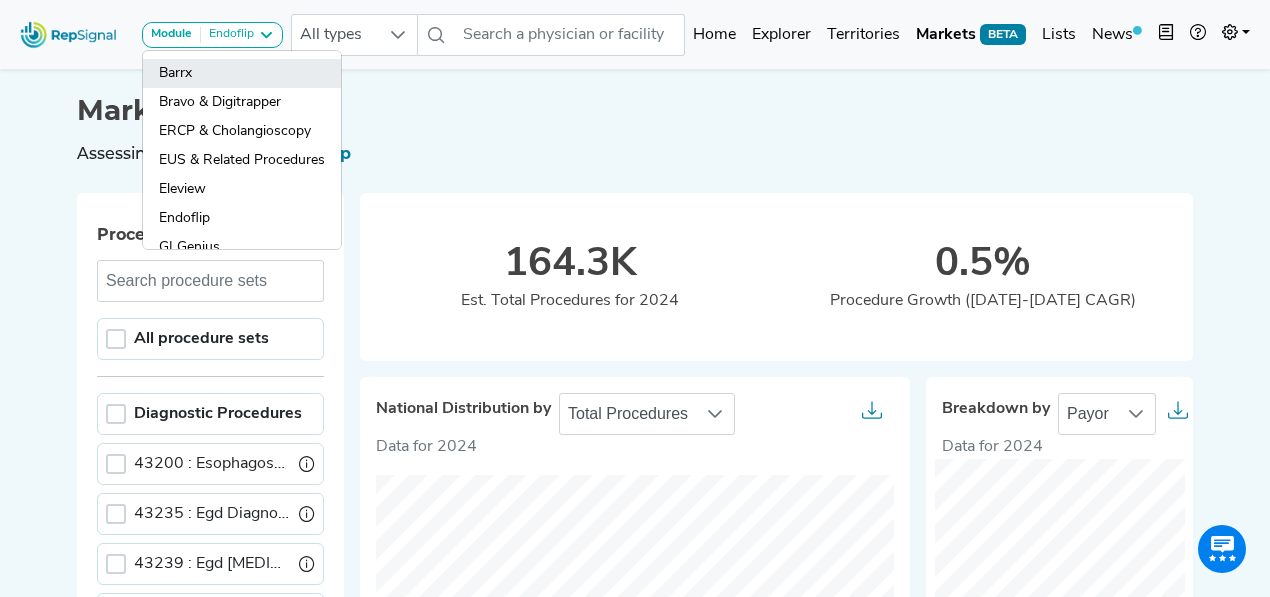 click on "Barrx" 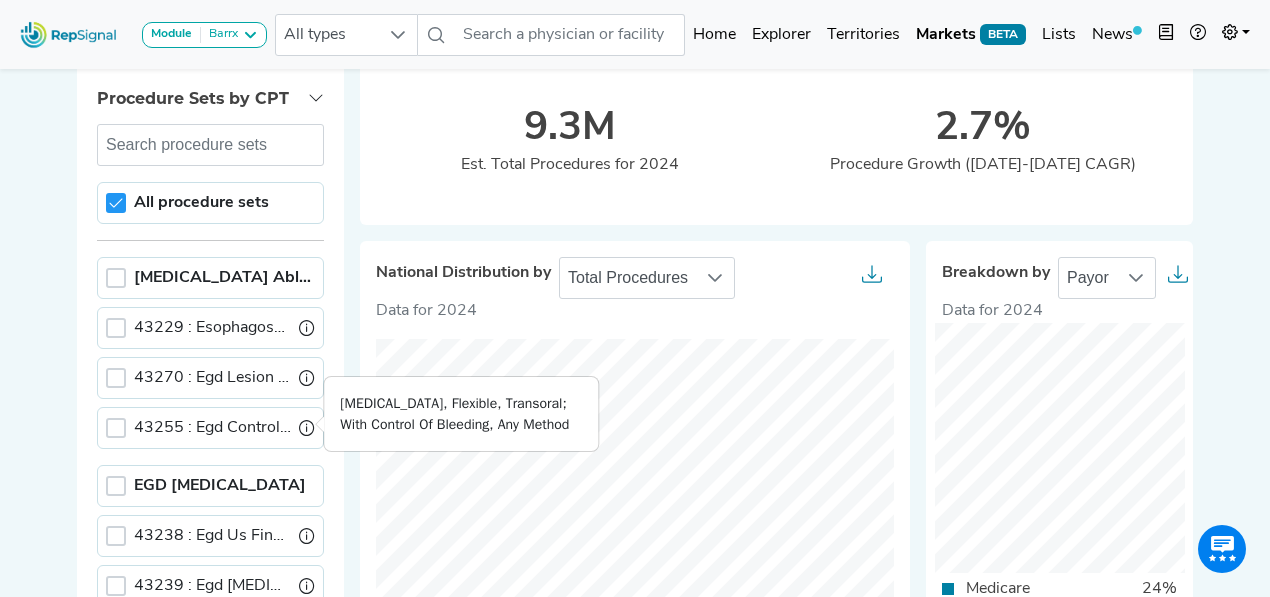 scroll, scrollTop: 266, scrollLeft: 0, axis: vertical 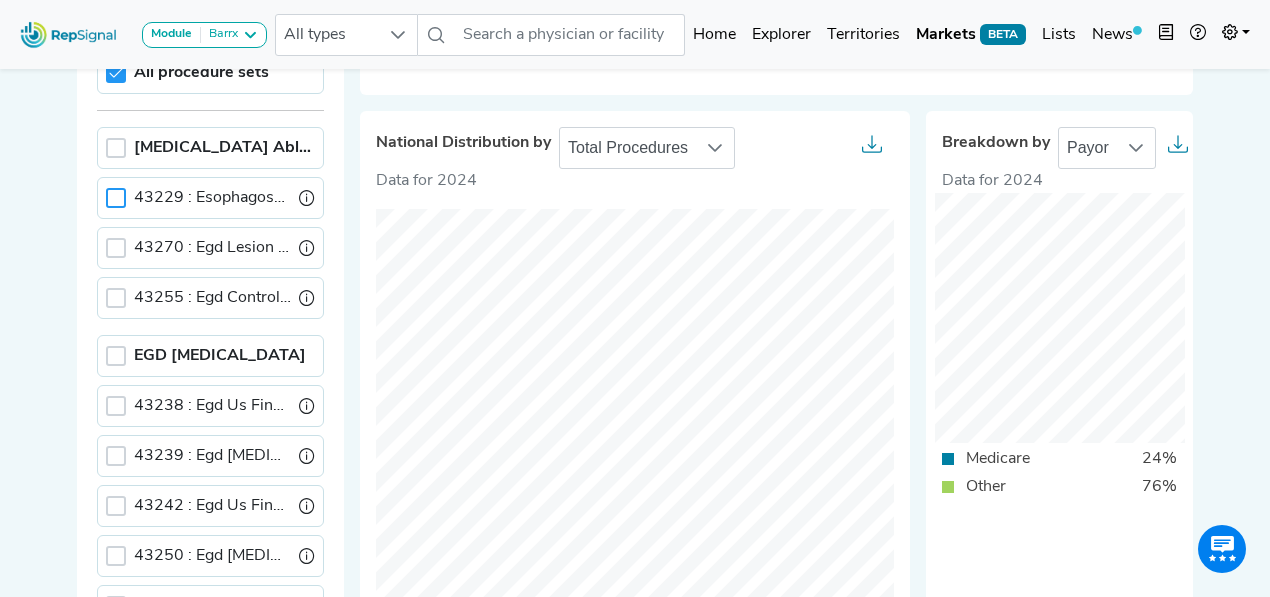 click at bounding box center (116, 198) 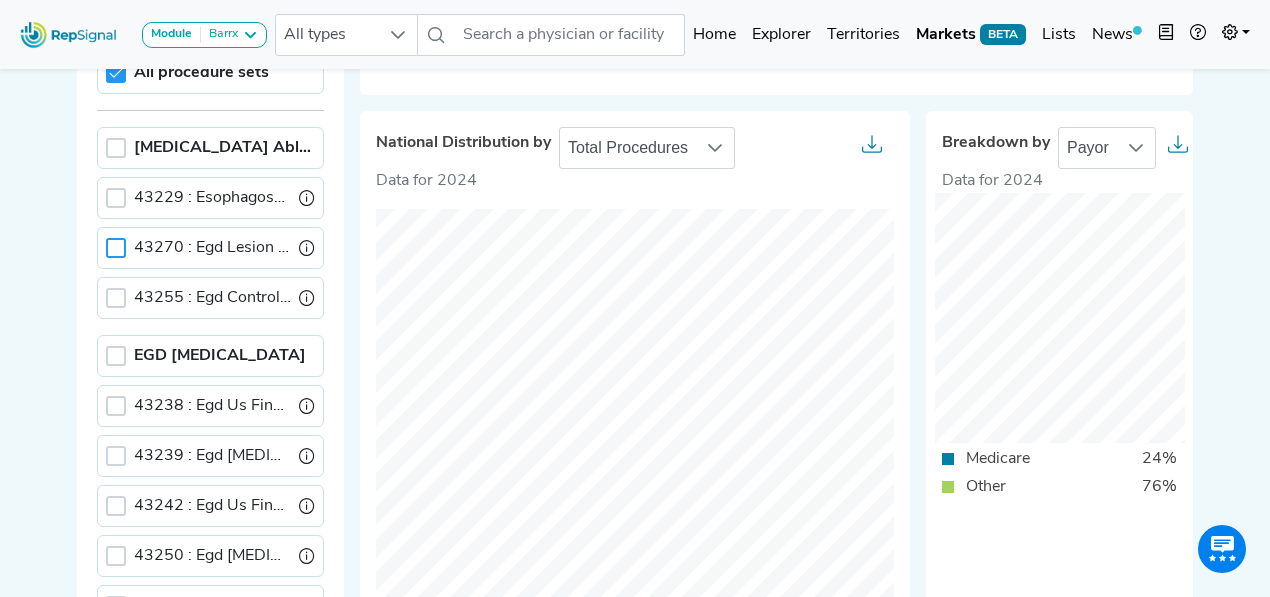 scroll, scrollTop: 12, scrollLeft: 6, axis: both 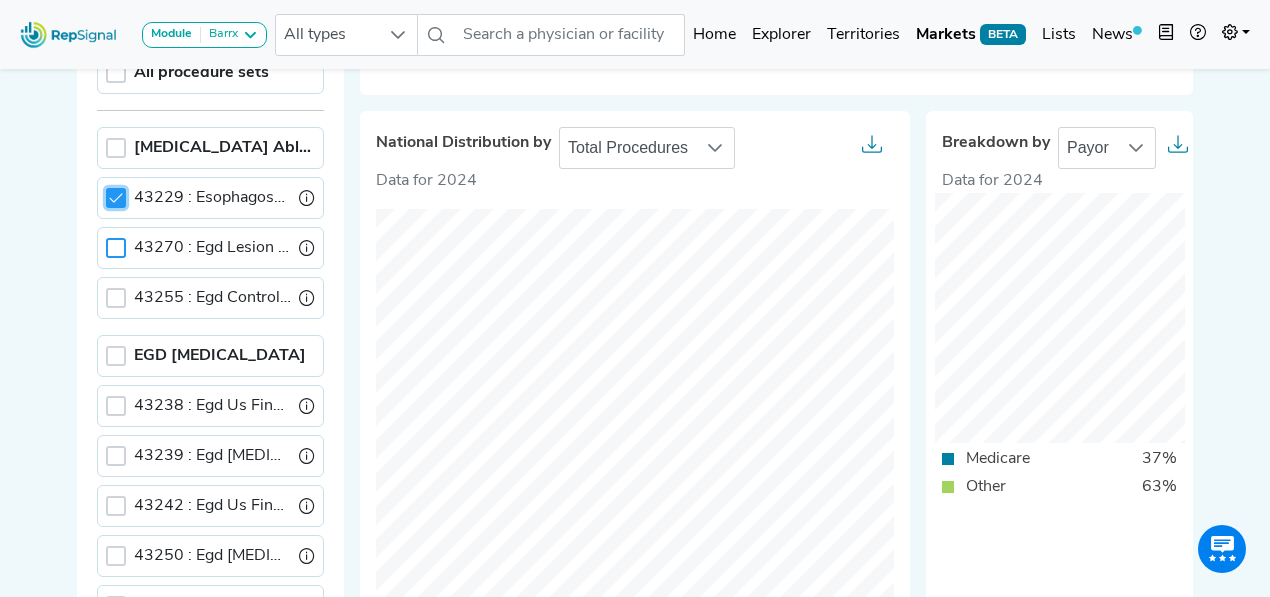 click at bounding box center (116, 248) 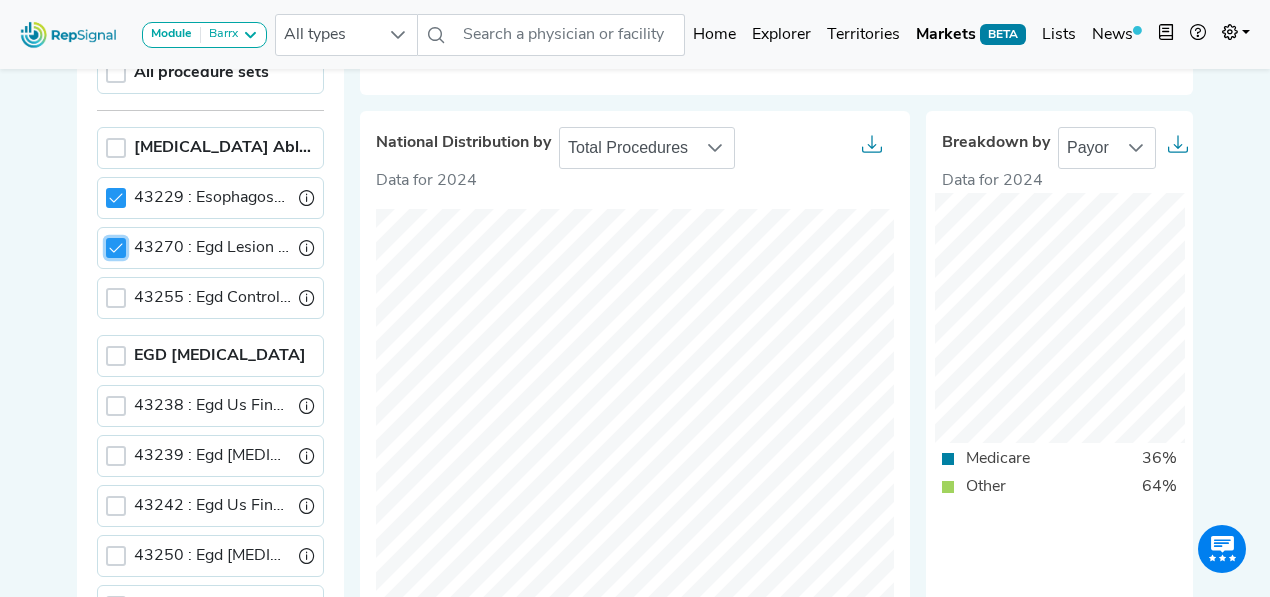 scroll, scrollTop: 12, scrollLeft: 6, axis: both 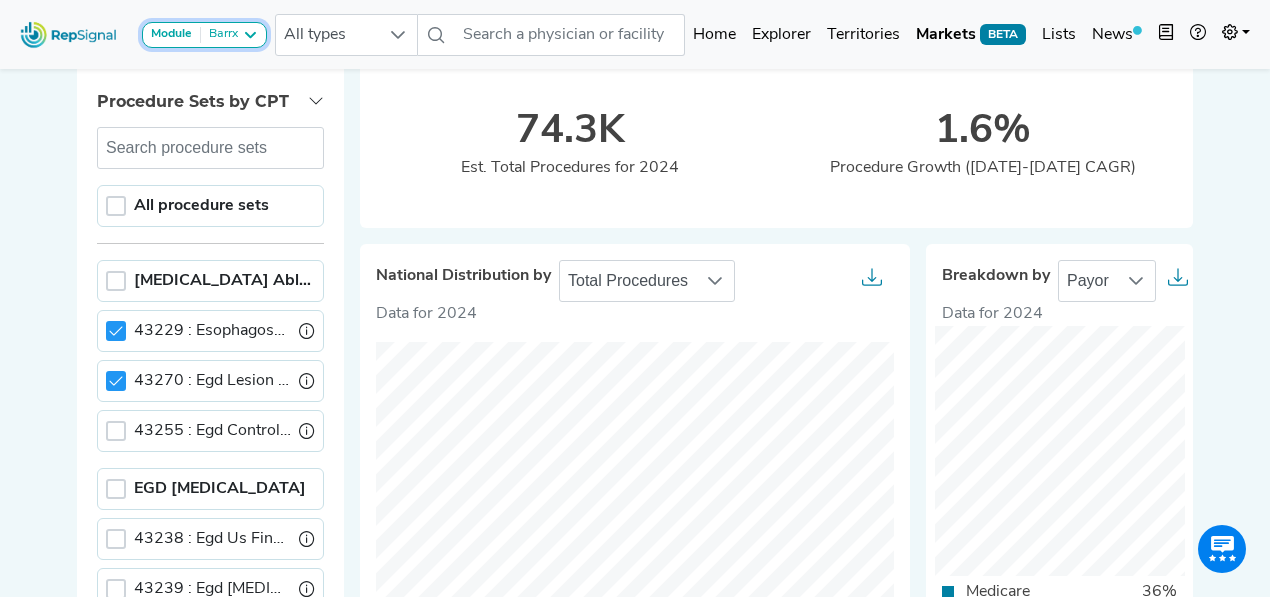 click on "Barrx" at bounding box center [219, 35] 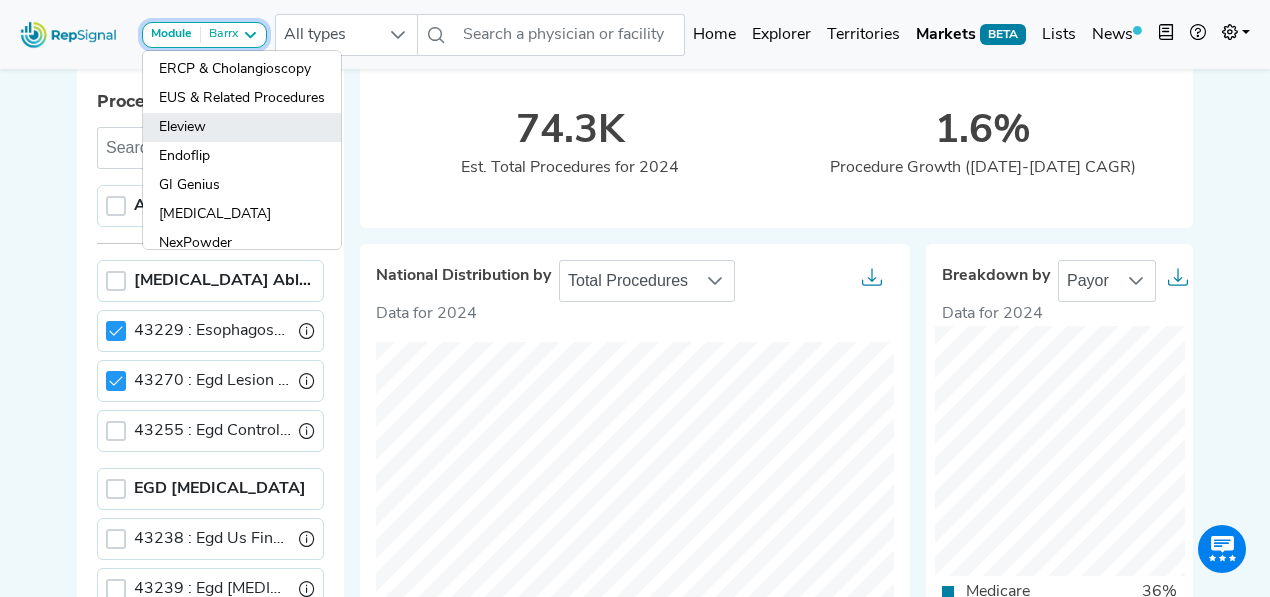 scroll, scrollTop: 107, scrollLeft: 0, axis: vertical 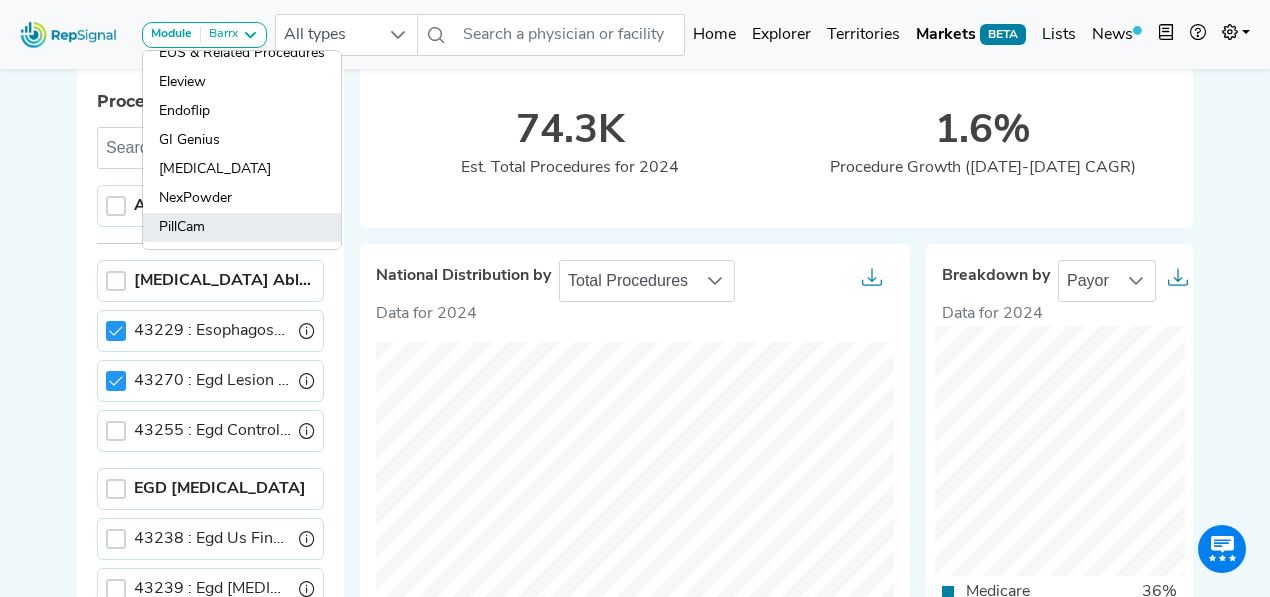 click on "PillCam" 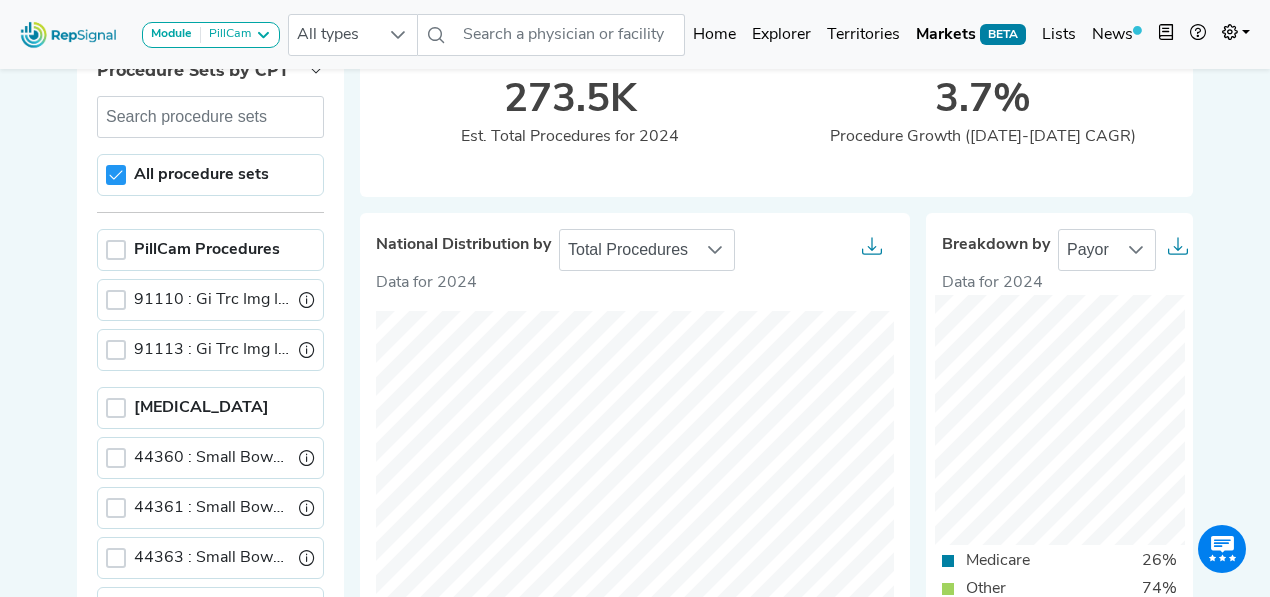 scroll, scrollTop: 266, scrollLeft: 0, axis: vertical 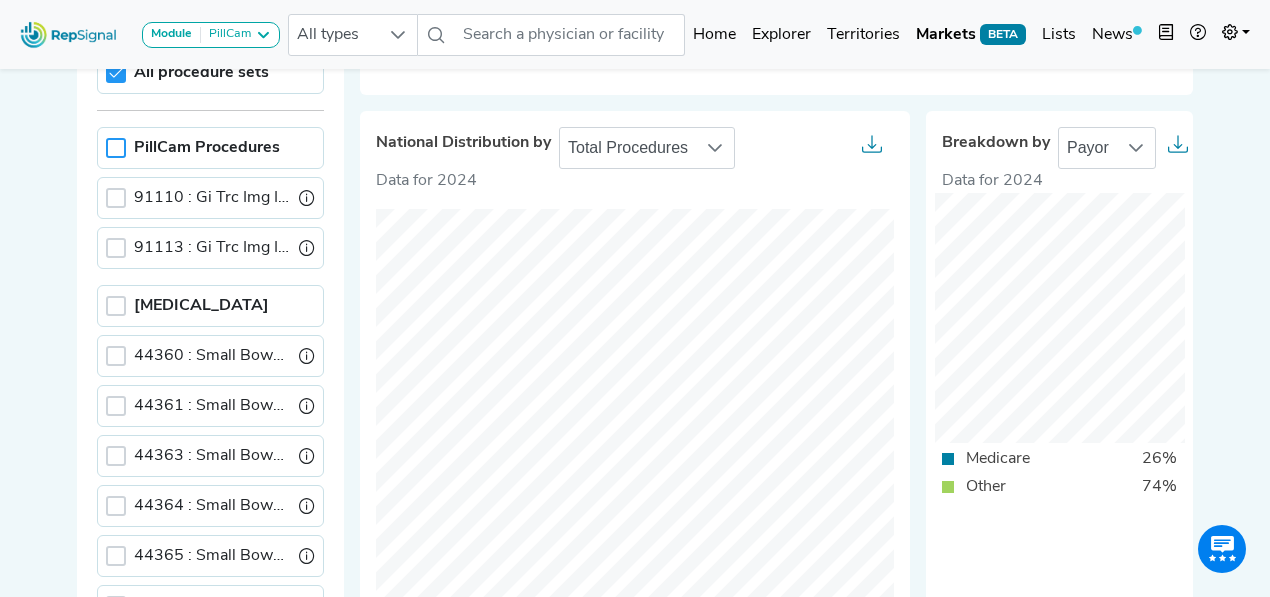 click at bounding box center (116, 148) 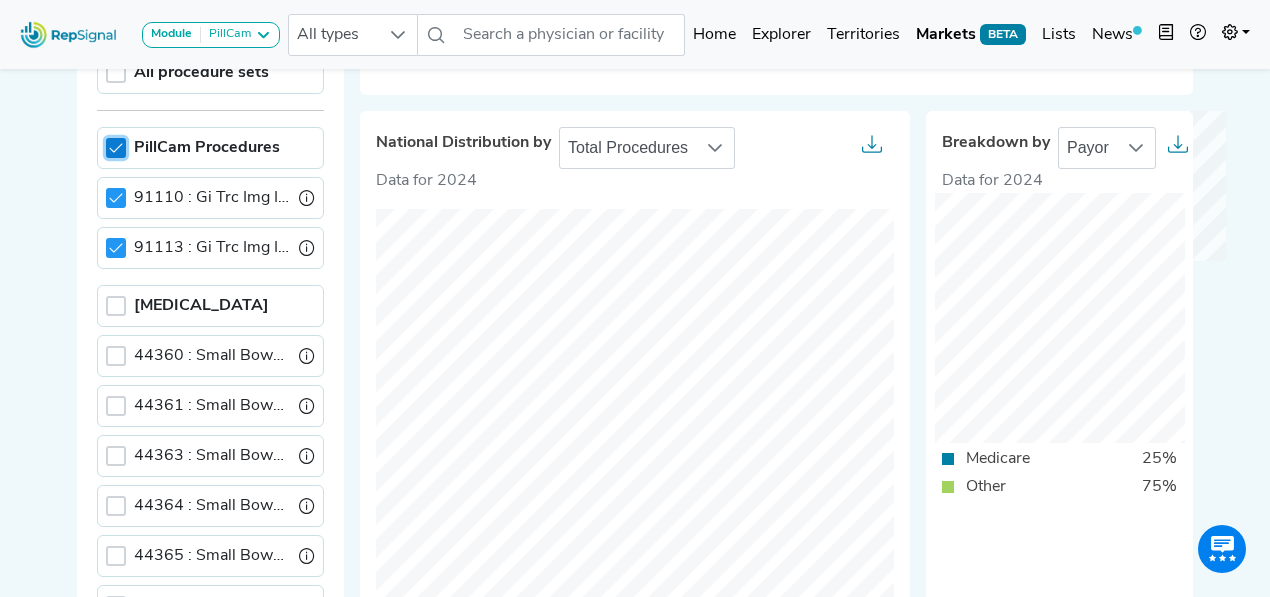 scroll, scrollTop: 12, scrollLeft: 6, axis: both 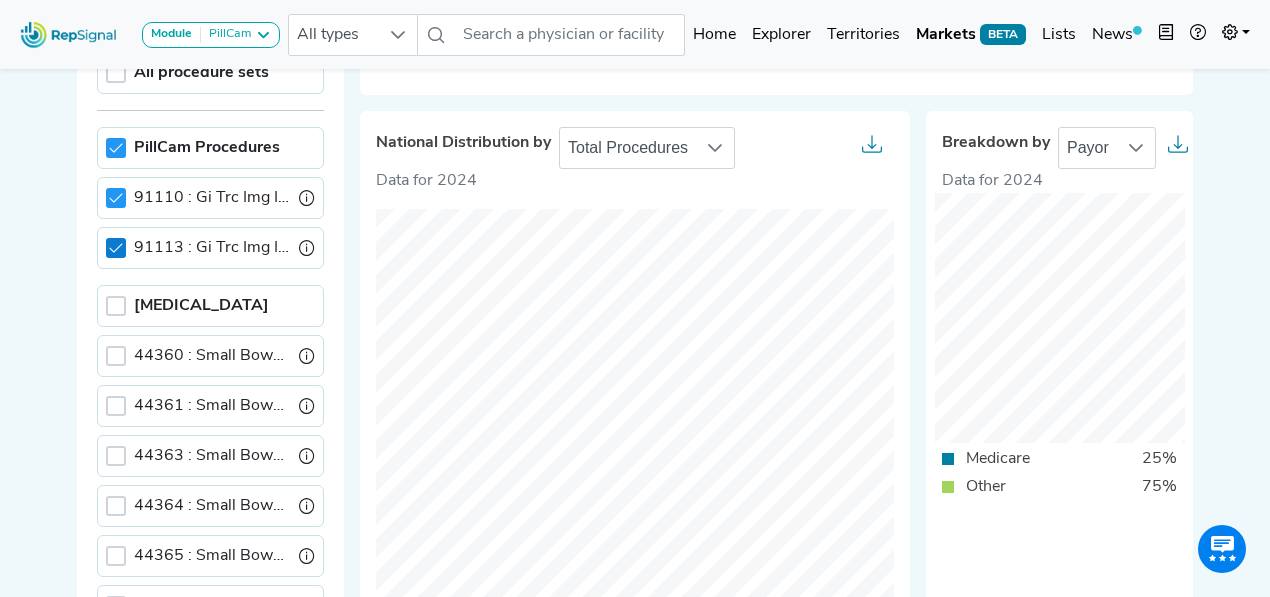 click 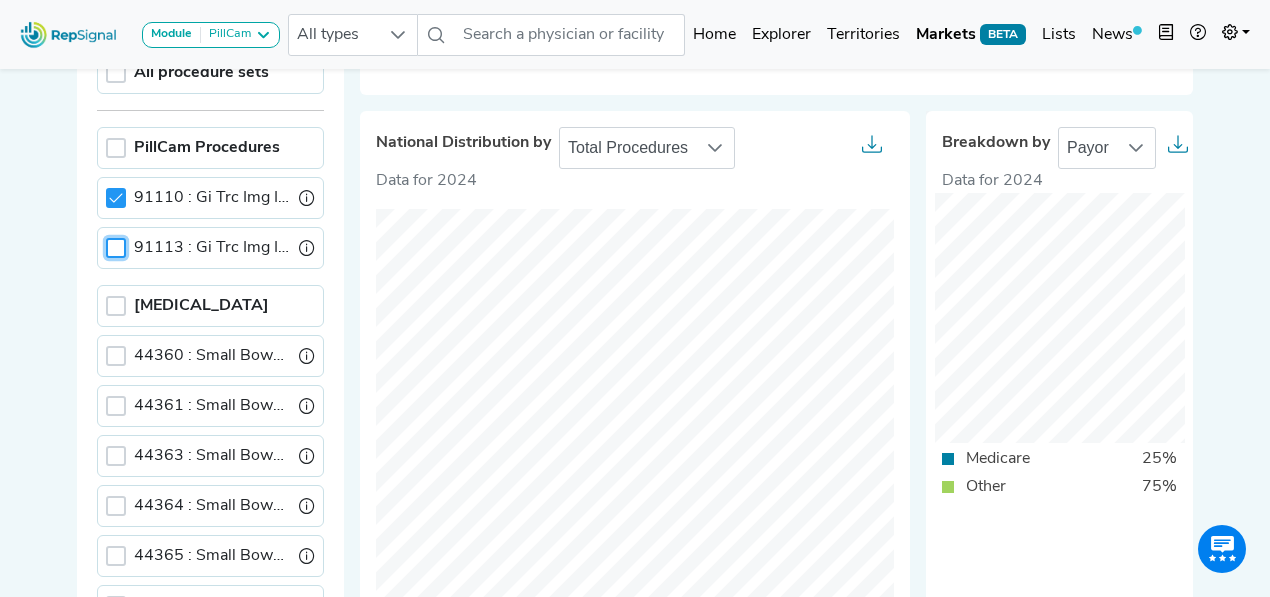 scroll, scrollTop: 12, scrollLeft: 6, axis: both 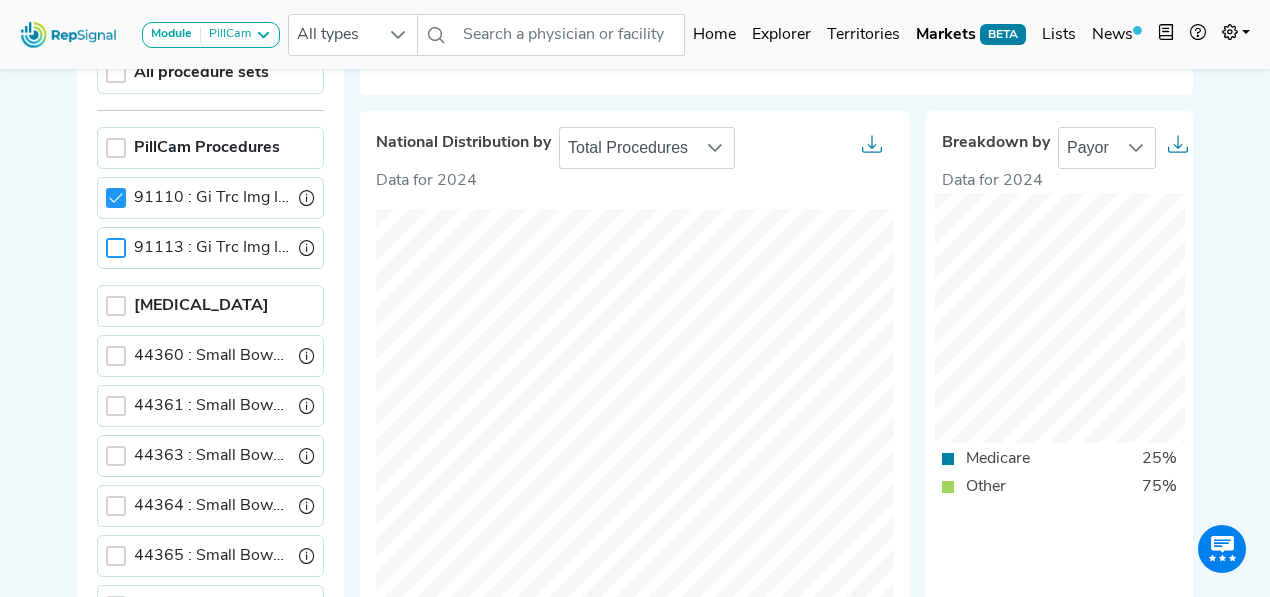 click at bounding box center [116, 248] 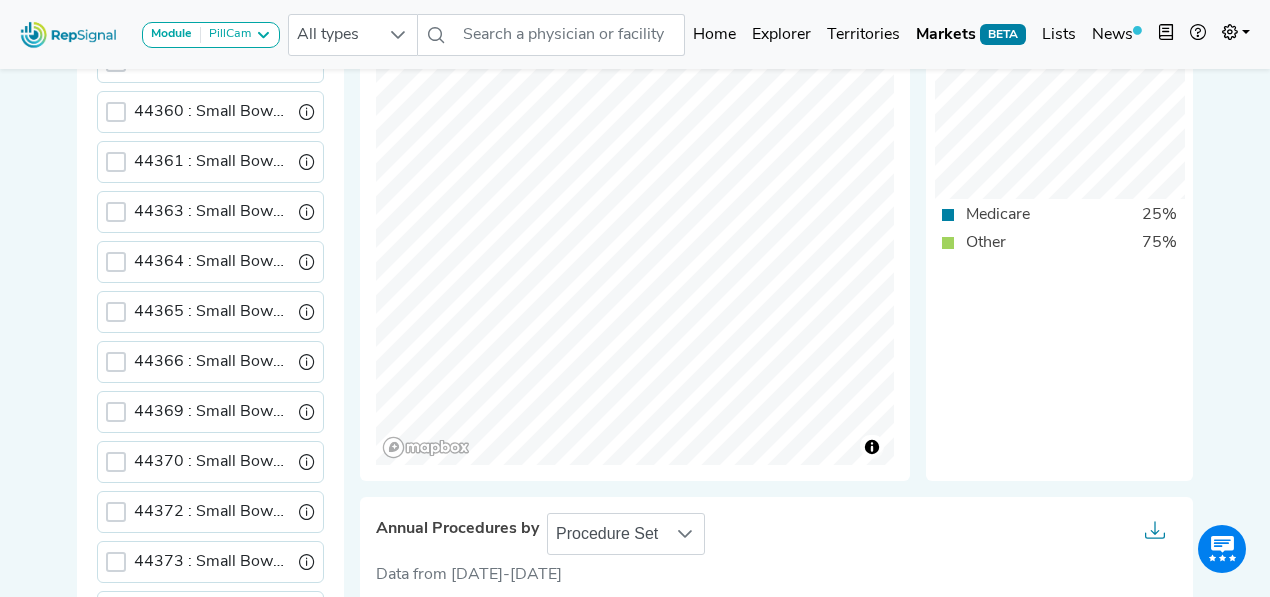 scroll, scrollTop: 333, scrollLeft: 0, axis: vertical 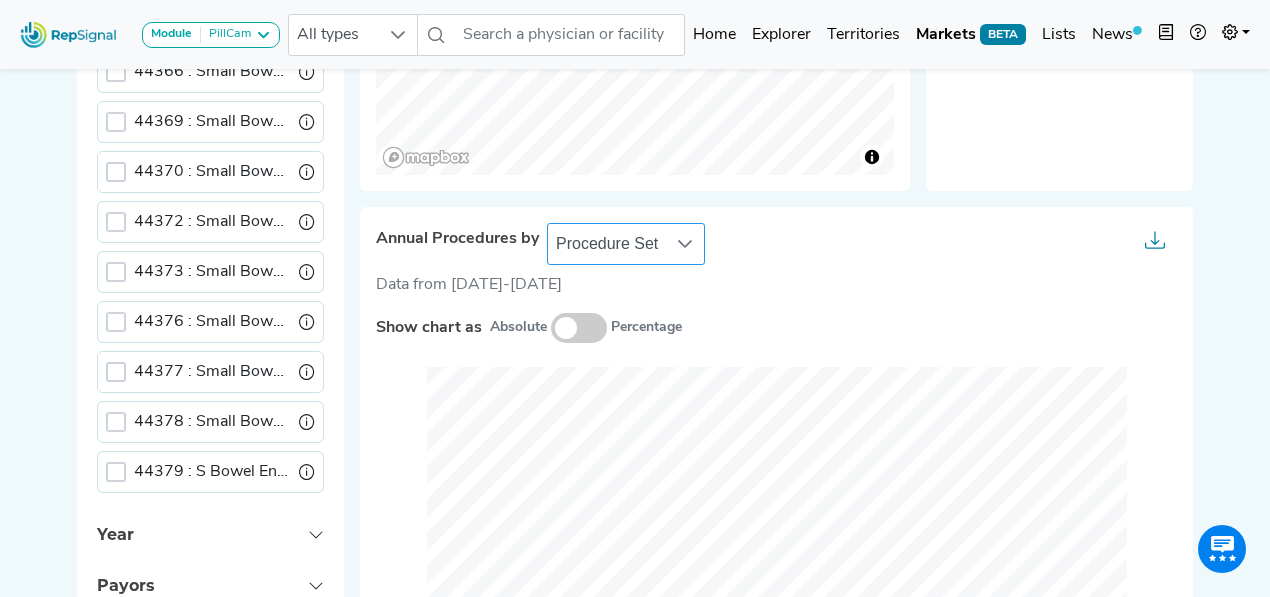 click on "Procedure Set" at bounding box center (607, 244) 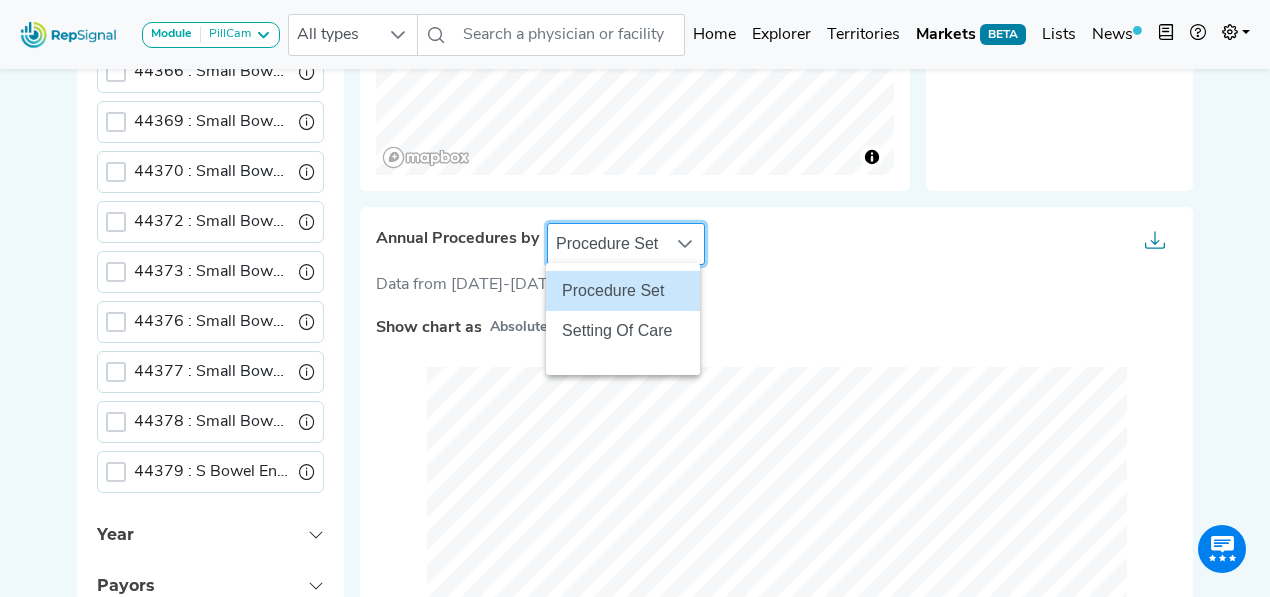 scroll, scrollTop: 800, scrollLeft: 10, axis: both 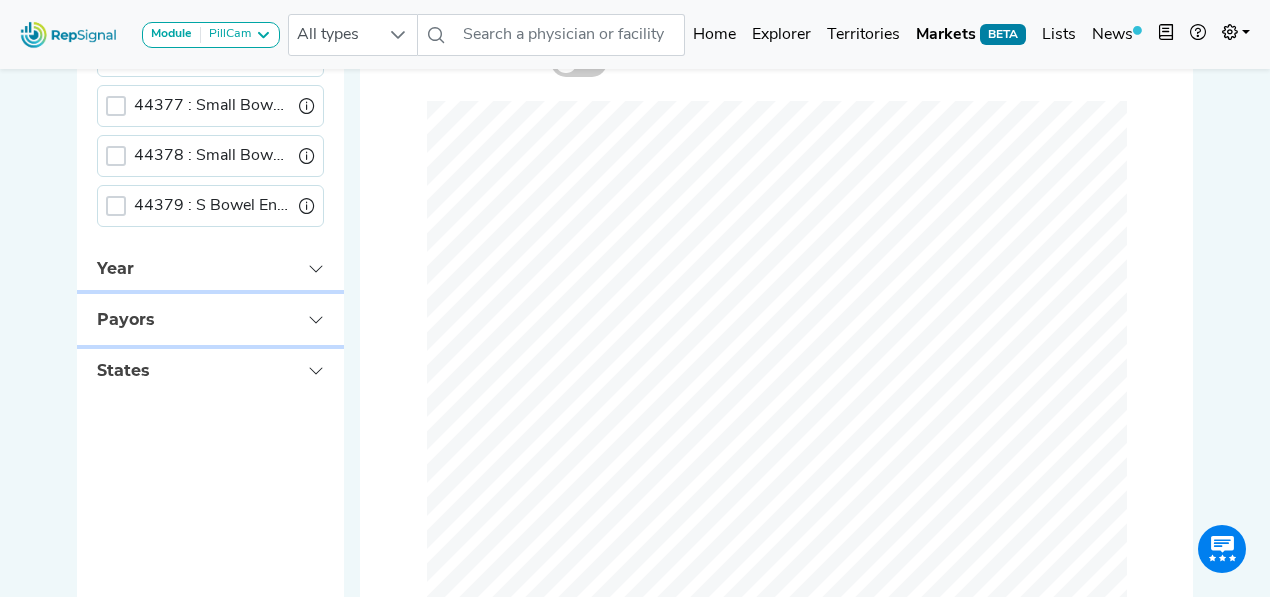 click on "Payors" at bounding box center [210, 319] 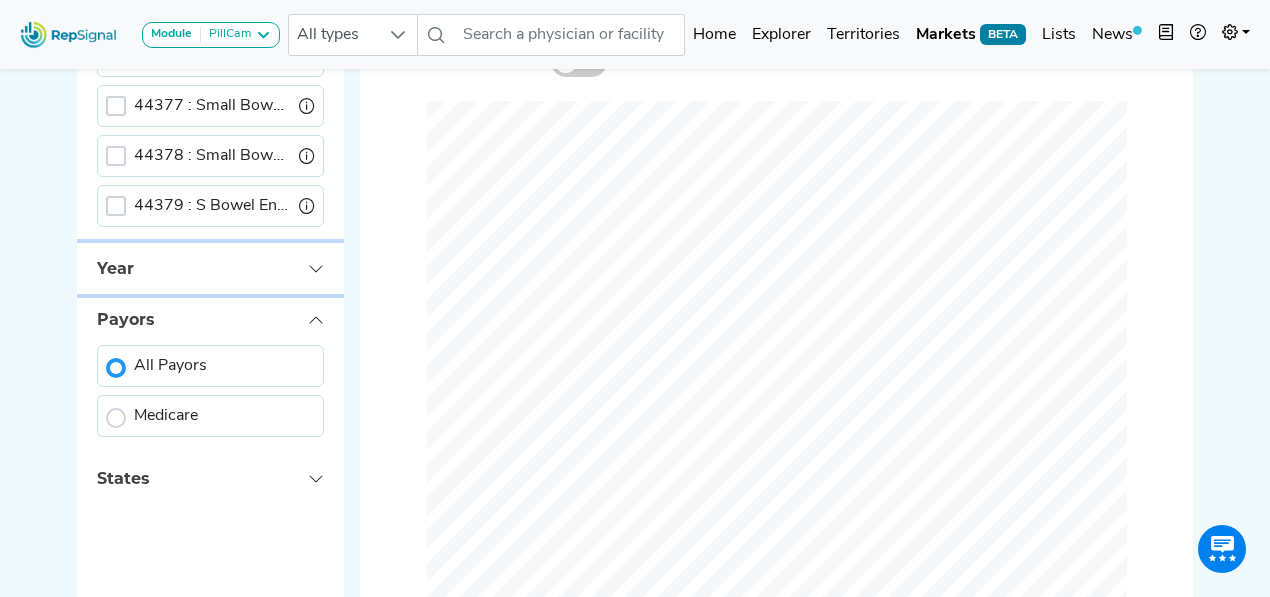 click on "Year" at bounding box center [210, 268] 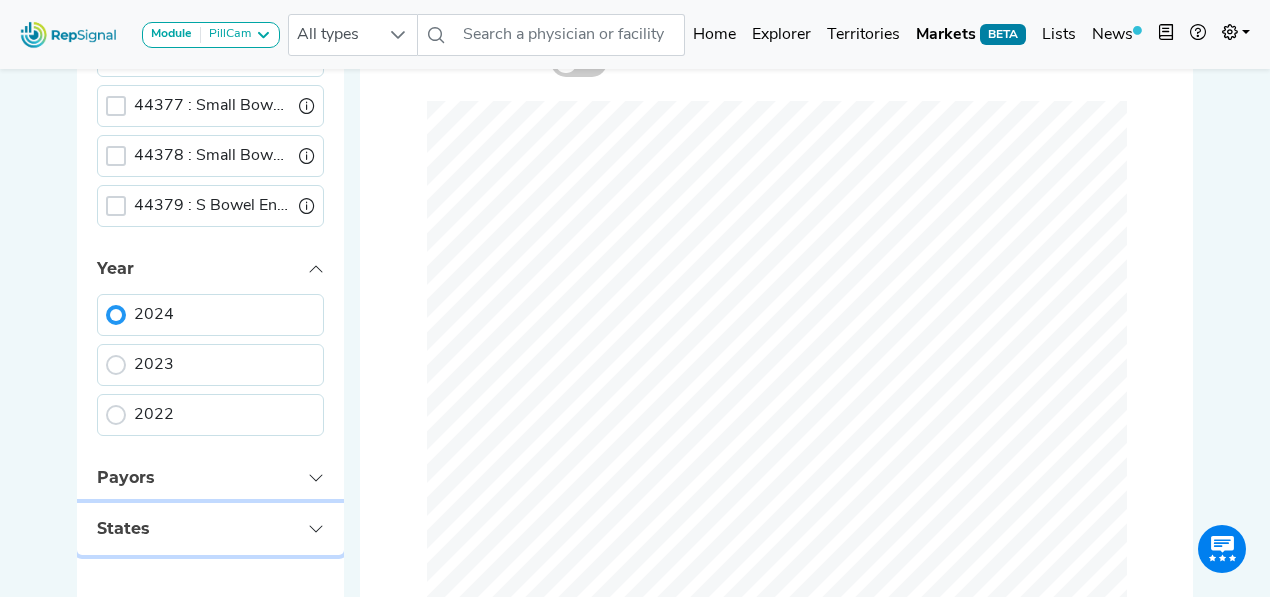 click on "States" at bounding box center (210, 528) 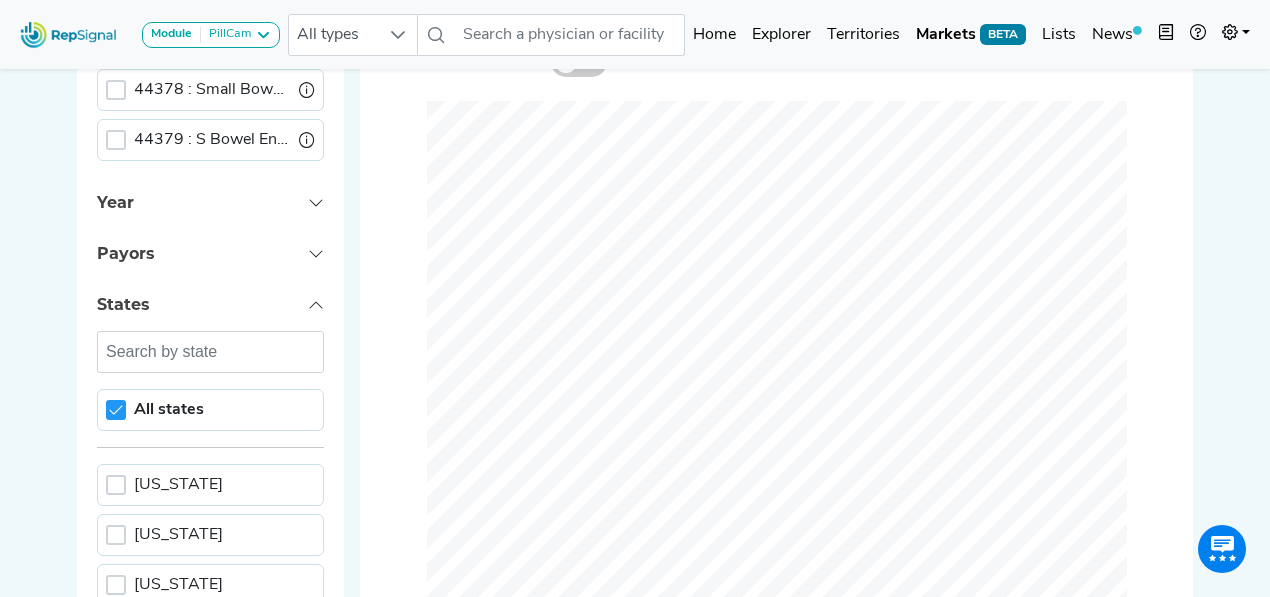 scroll, scrollTop: 0, scrollLeft: 0, axis: both 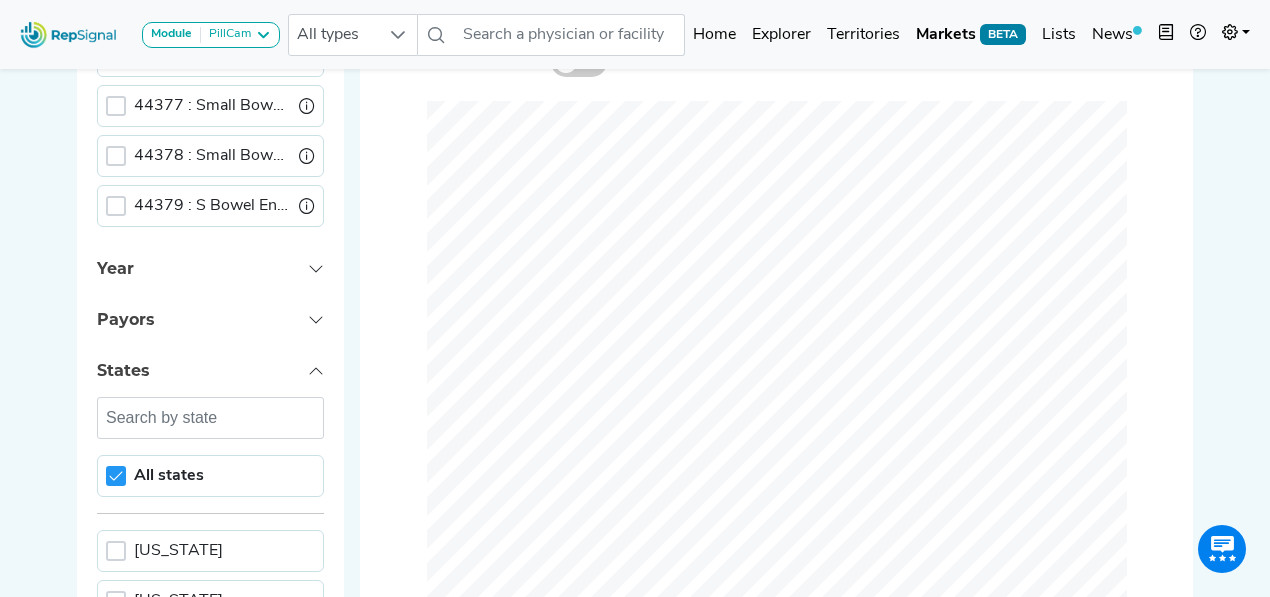 click on "States" at bounding box center [210, 370] 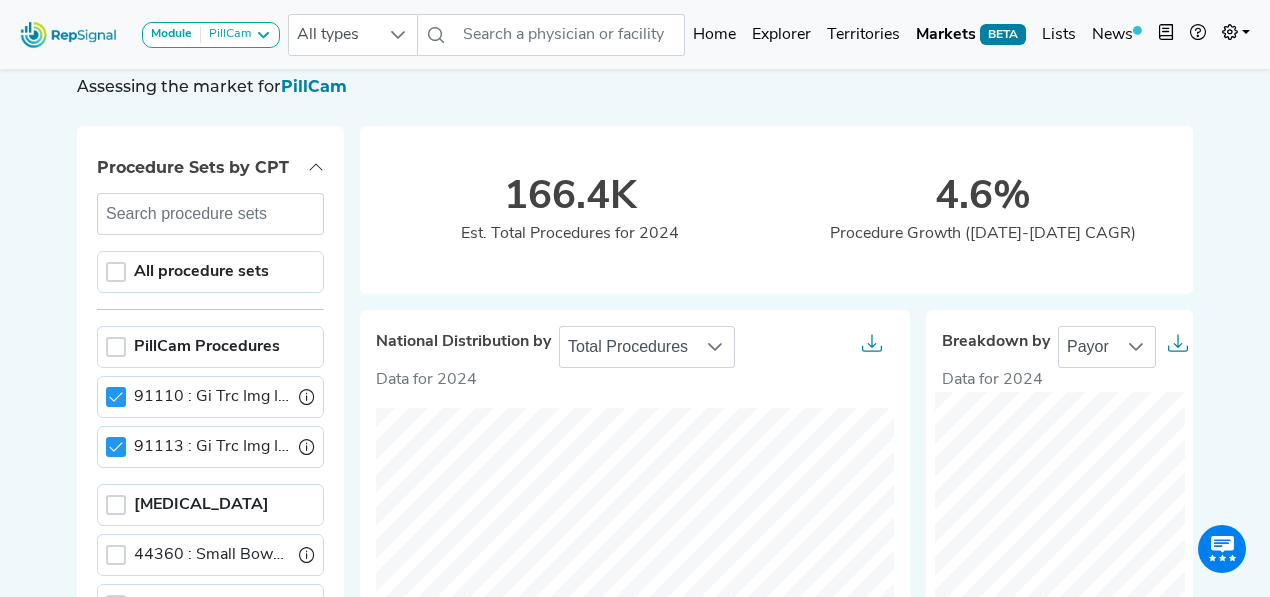 scroll, scrollTop: 66, scrollLeft: 10, axis: both 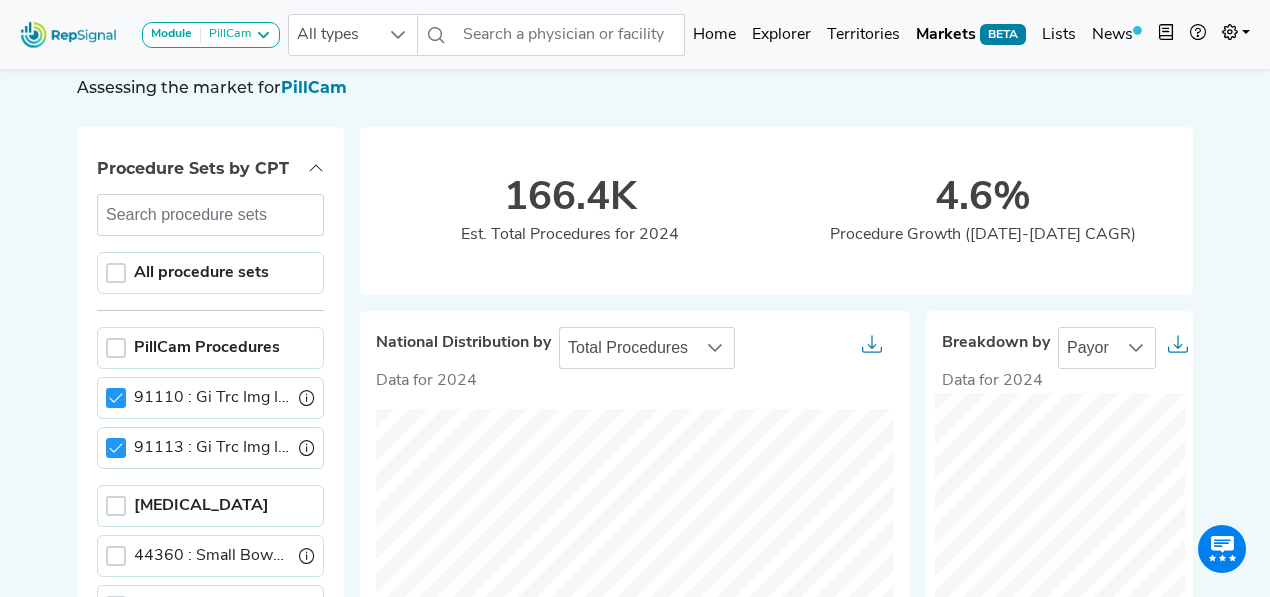 click on "Module PillCam Barrx Bravo & Digitrapper ERCP & Cholangioscopy EUS & Related Procedures Eleview Endoflip GI Genius [MEDICAL_DATA] NexPowder PillCam All types No results found  Home   Explorer   Territories   Markets  BETA  Lists   News  new notes My Account Logout MarketSignal  Assessing the market for  PillCam Procedure Sets by CPT No results found  All procedure sets  PillCam Procedures 91110 : Gi Trc Img Intral Esoph-Ile 91113 : Gi Trc Img Intral Colon I&R [MEDICAL_DATA] 44360 : Small Bowel [MEDICAL_DATA] 44361 : Small Bowel Endoscopy/Biopsy 44363 : Small Bowel [MEDICAL_DATA] 44364 : Small Bowel [MEDICAL_DATA] 44365 : Small Bowel [MEDICAL_DATA] 44366 : Small Bowel [MEDICAL_DATA] 44369 : Small Bowel [MEDICAL_DATA] 44370 : Small Bowel Endoscopy/Stent 44372 : Small Bowel [MEDICAL_DATA] 44373 : Small Bowel [MEDICAL_DATA] 44376 : Small Bowel [MEDICAL_DATA] 44377 : Small Bowel Endoscopy/Biopsy 44378 : Small Bowel [MEDICAL_DATA] 44379 : S Bowel Endoscope W/Stent Year [DATE] 2023 2022 Payors All Payors Medicare States No results found All states [US_STATE] [US_STATE] [US_STATE] [US_STATE]" at bounding box center (635, 831) 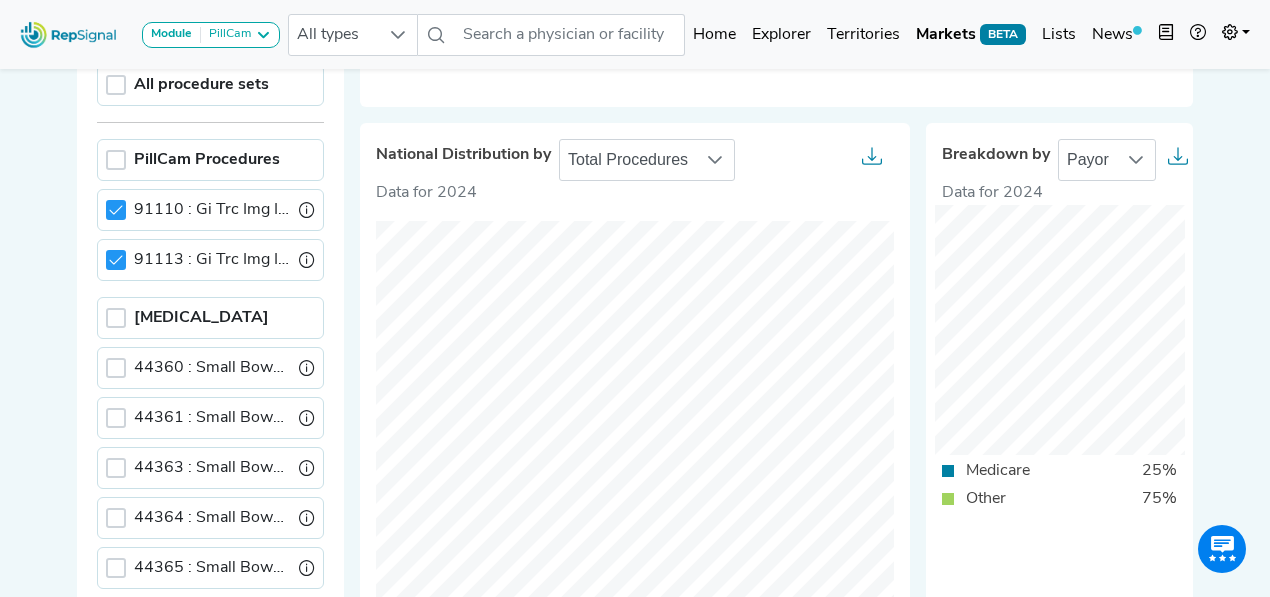 scroll, scrollTop: 0, scrollLeft: 10, axis: horizontal 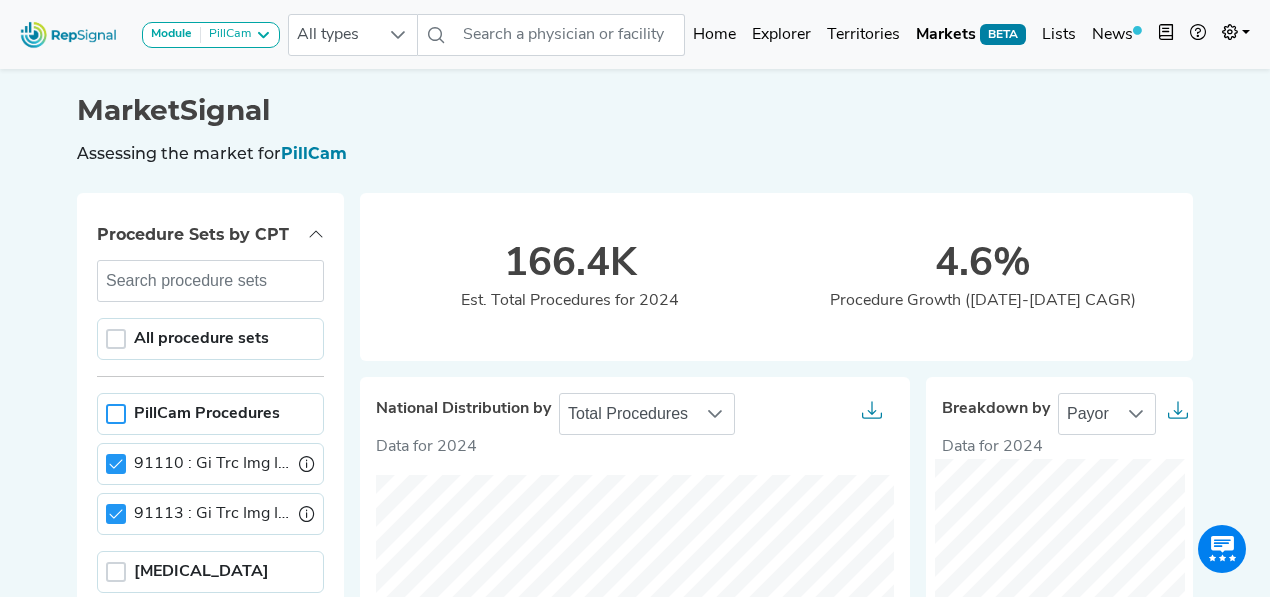 click at bounding box center [116, 414] 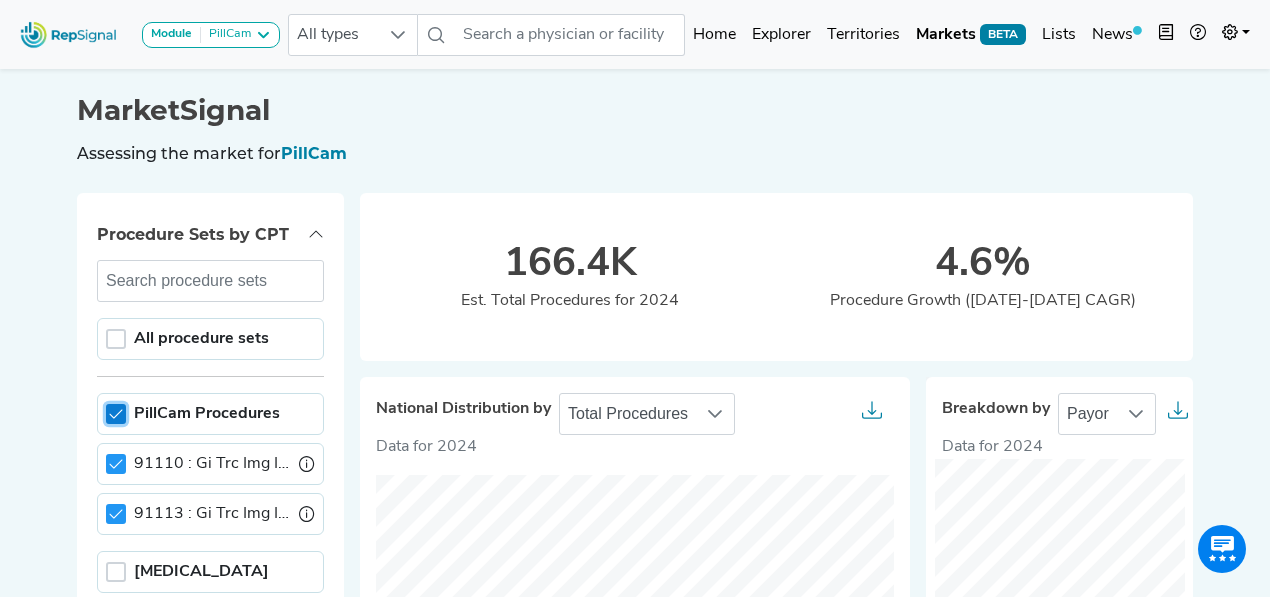 drag, startPoint x: 110, startPoint y: 397, endPoint x: 112, endPoint y: 412, distance: 15.132746 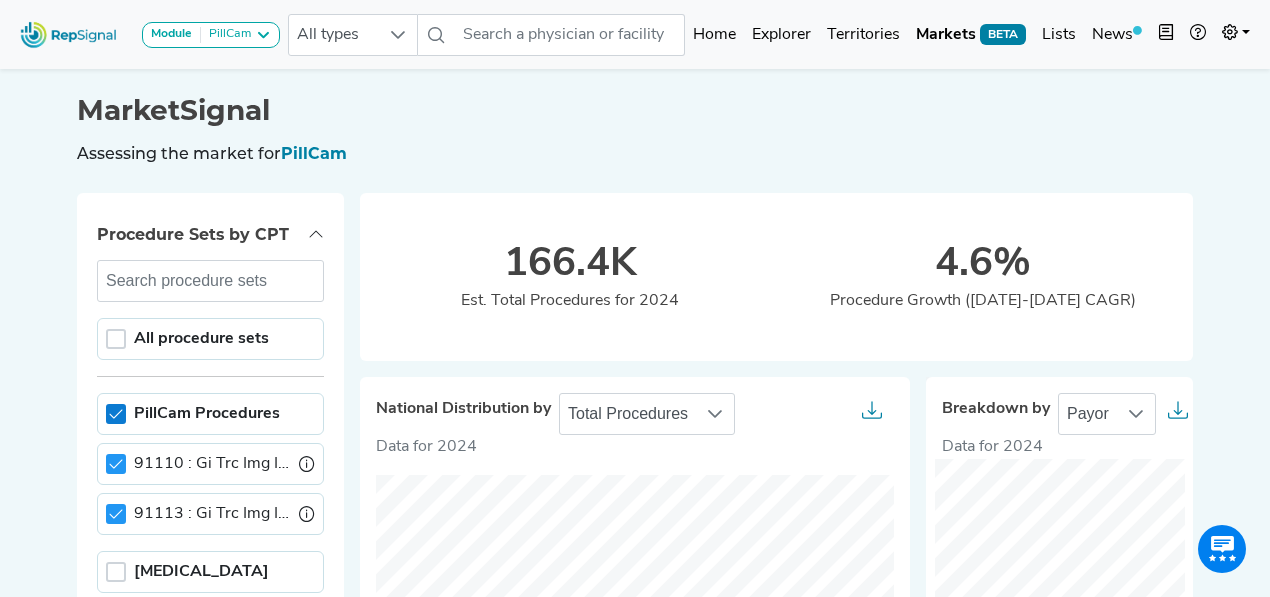 click at bounding box center (116, 414) 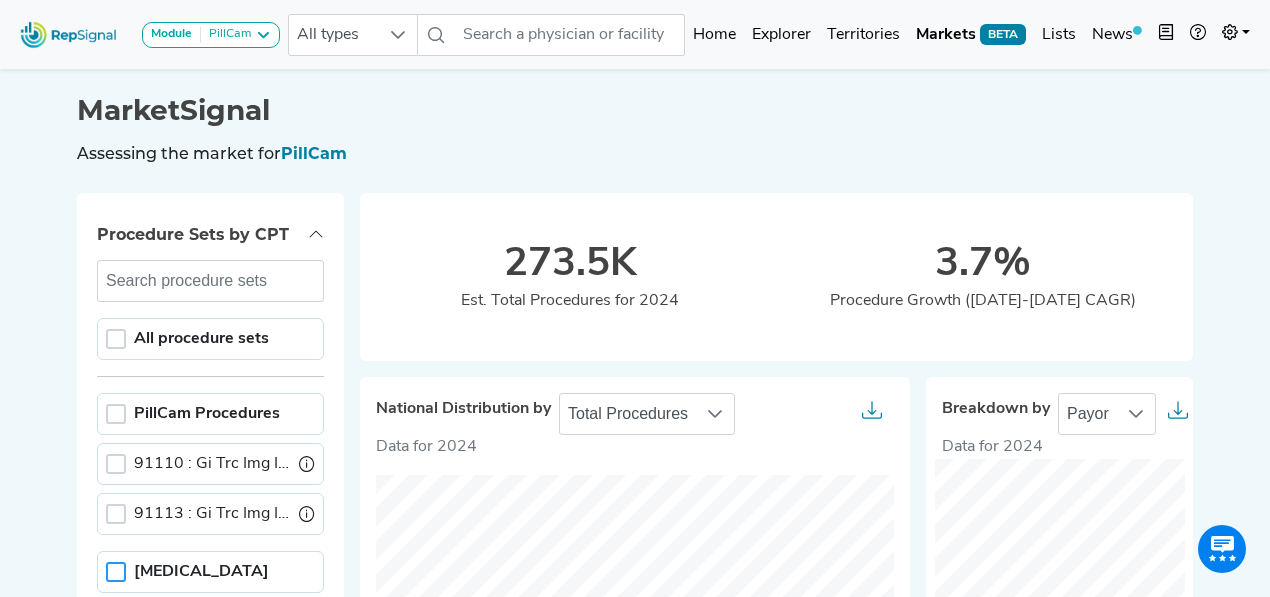 click at bounding box center [116, 572] 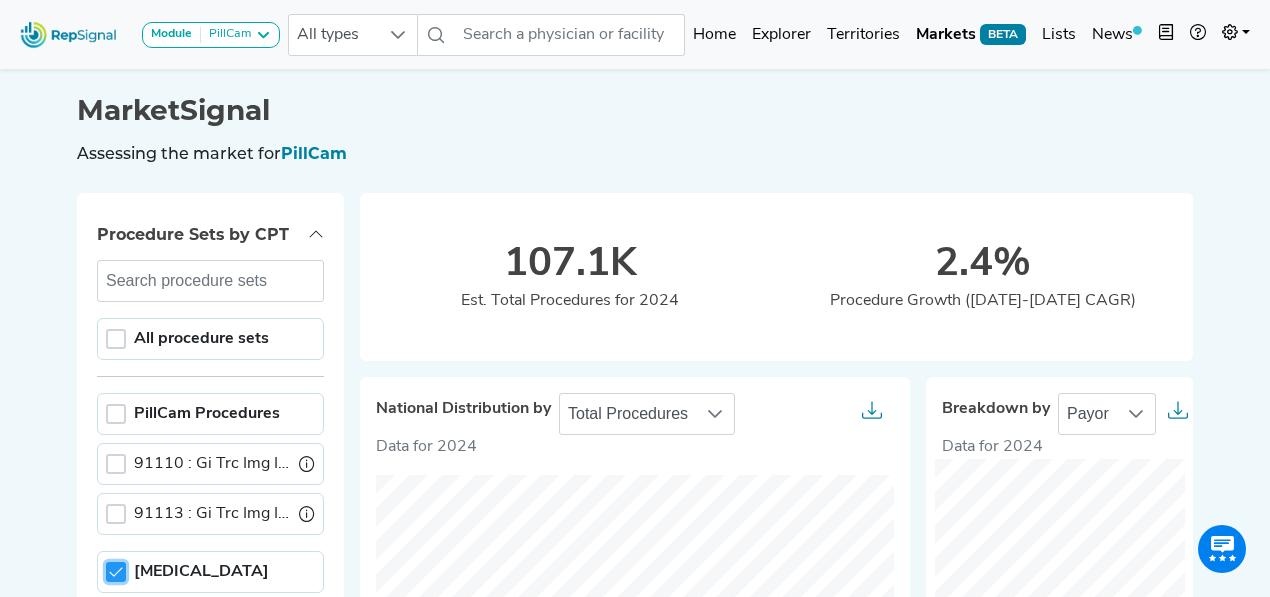 scroll, scrollTop: 12, scrollLeft: 6, axis: both 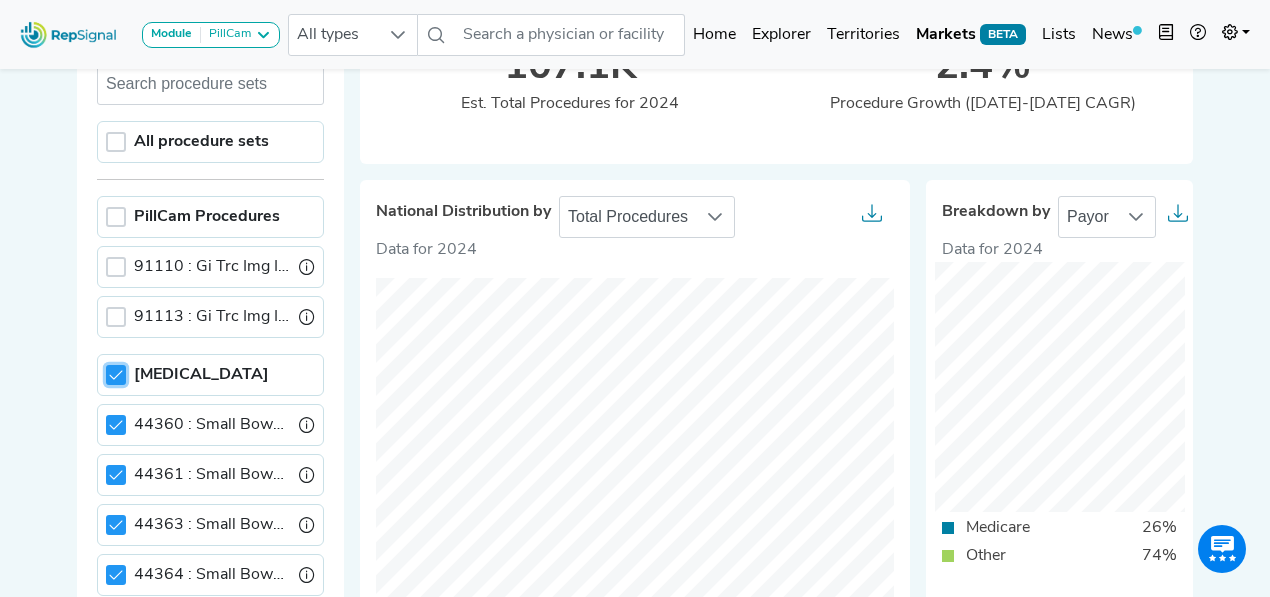drag, startPoint x: 113, startPoint y: 372, endPoint x: 110, endPoint y: 334, distance: 38.118237 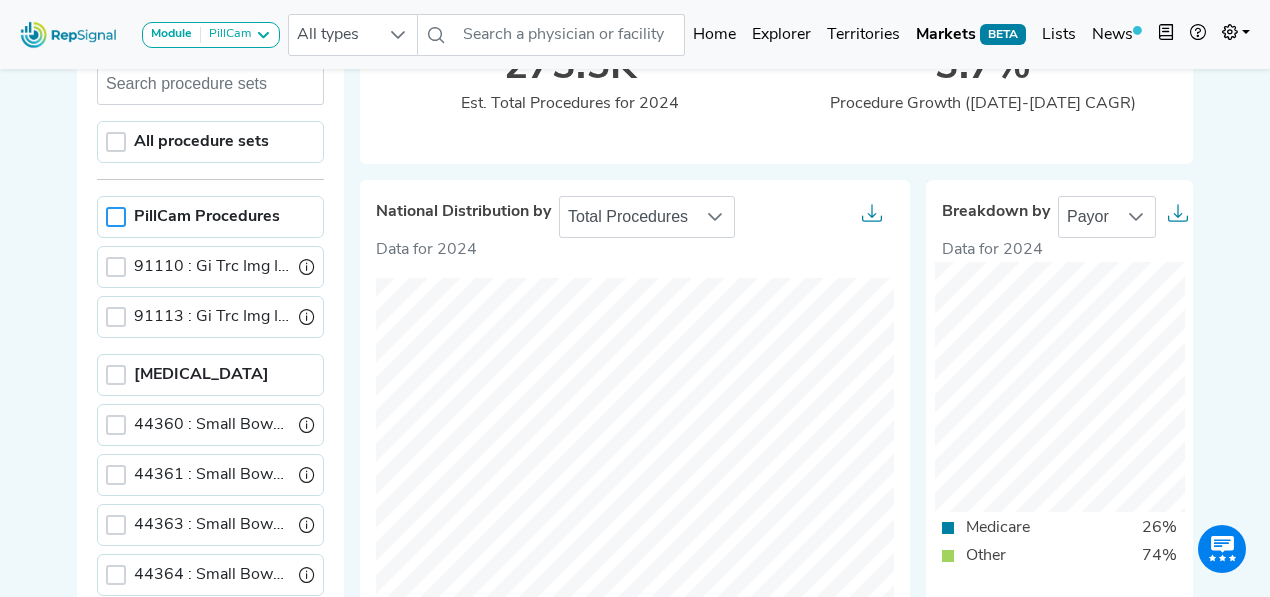 click at bounding box center [116, 217] 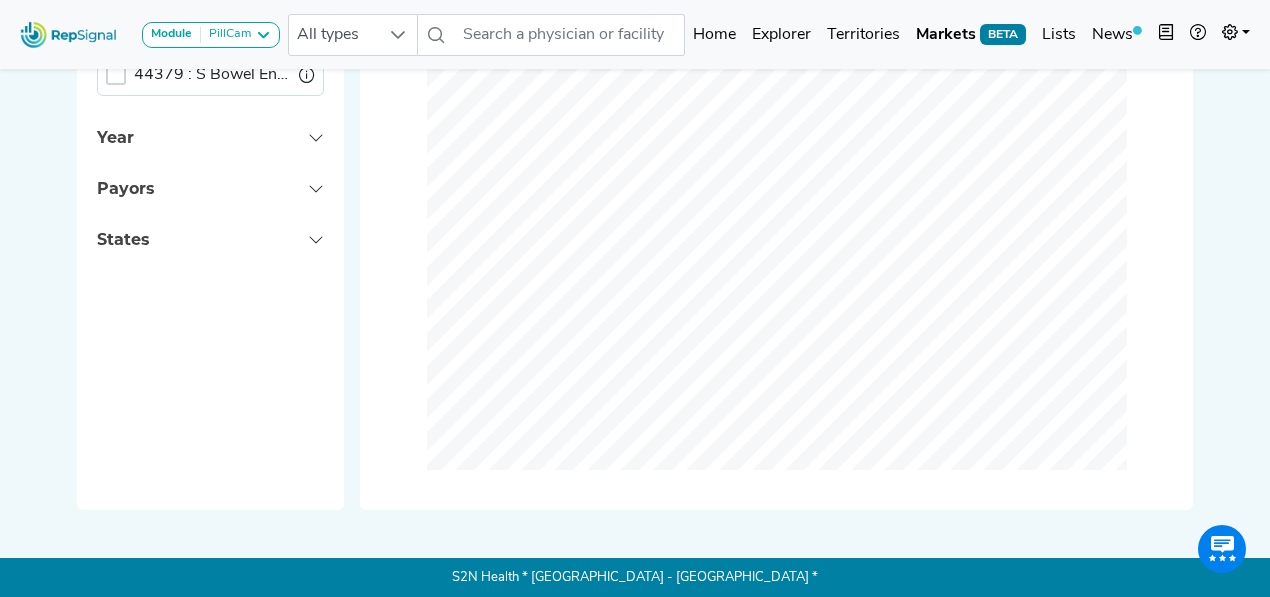 scroll, scrollTop: 1036, scrollLeft: 10, axis: both 